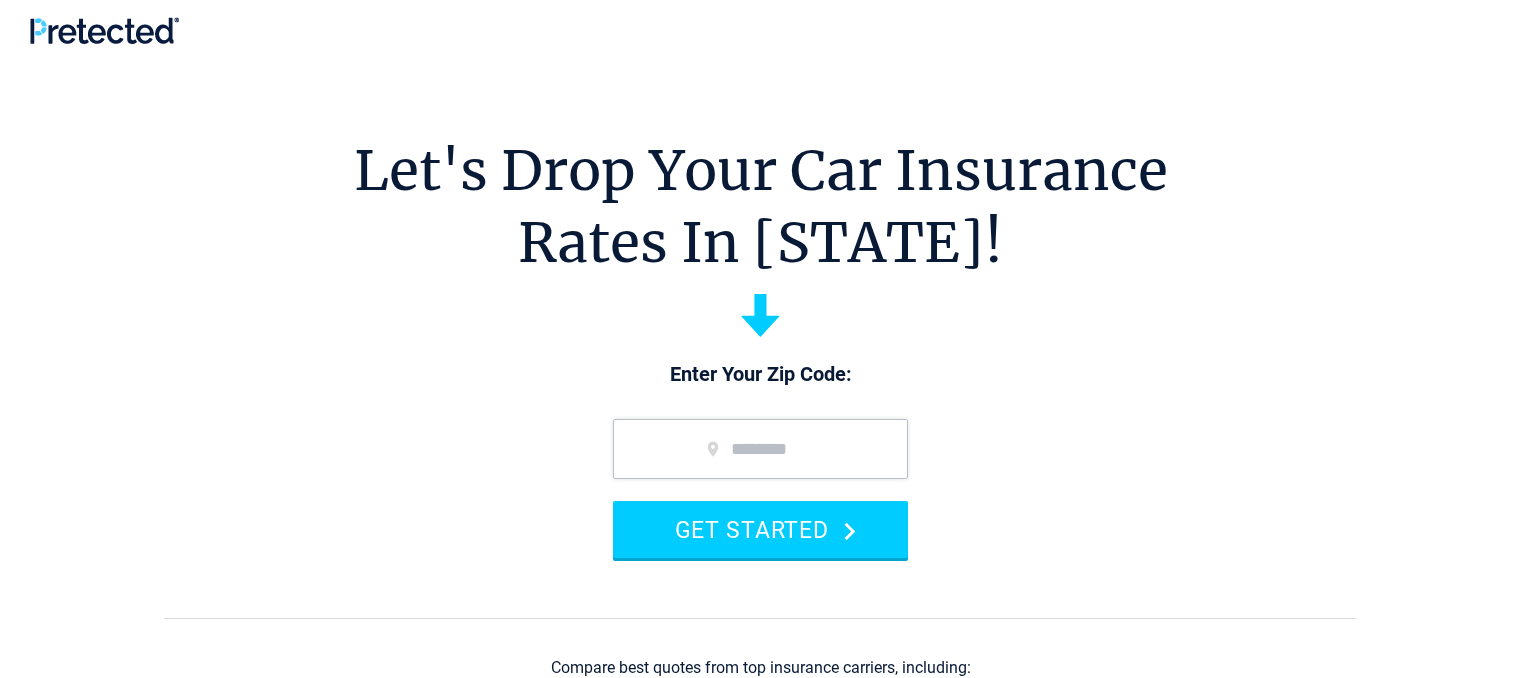 scroll, scrollTop: 0, scrollLeft: 0, axis: both 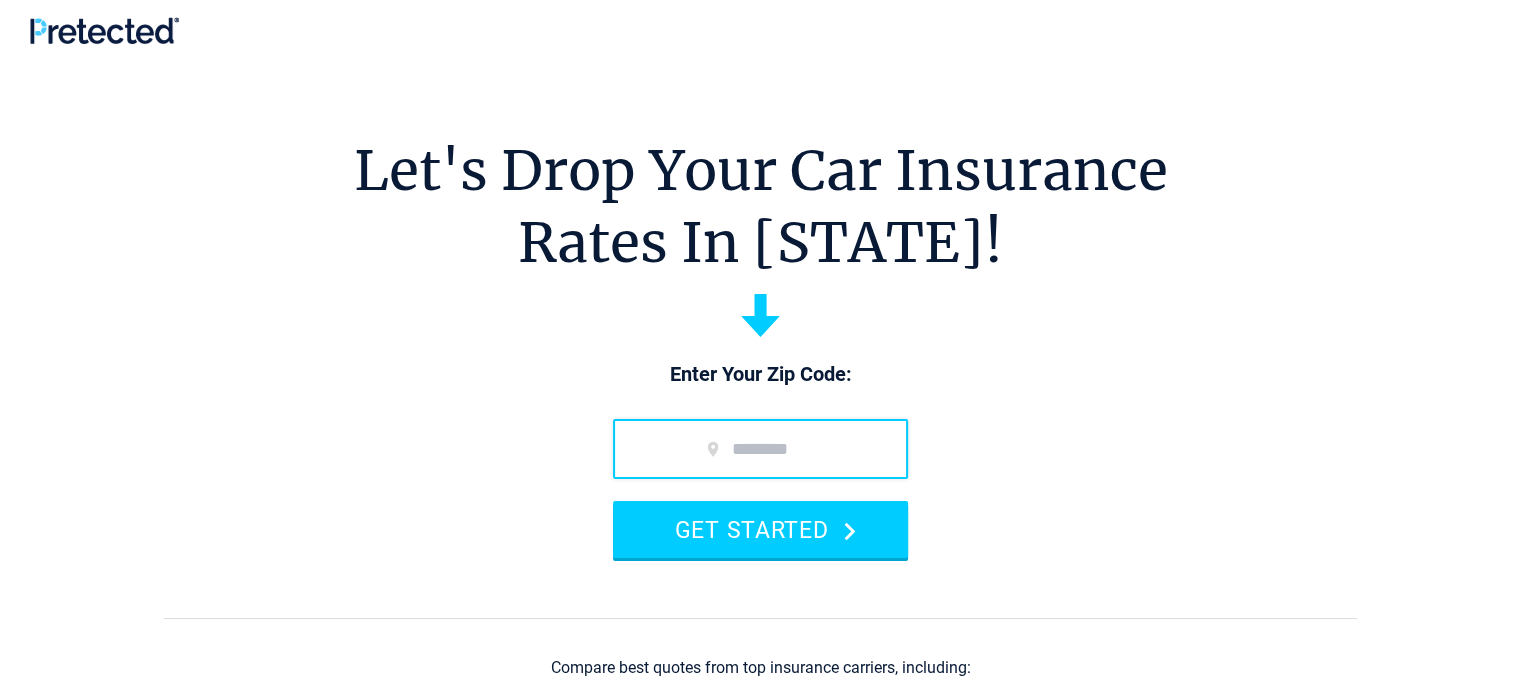 click at bounding box center [760, 449] 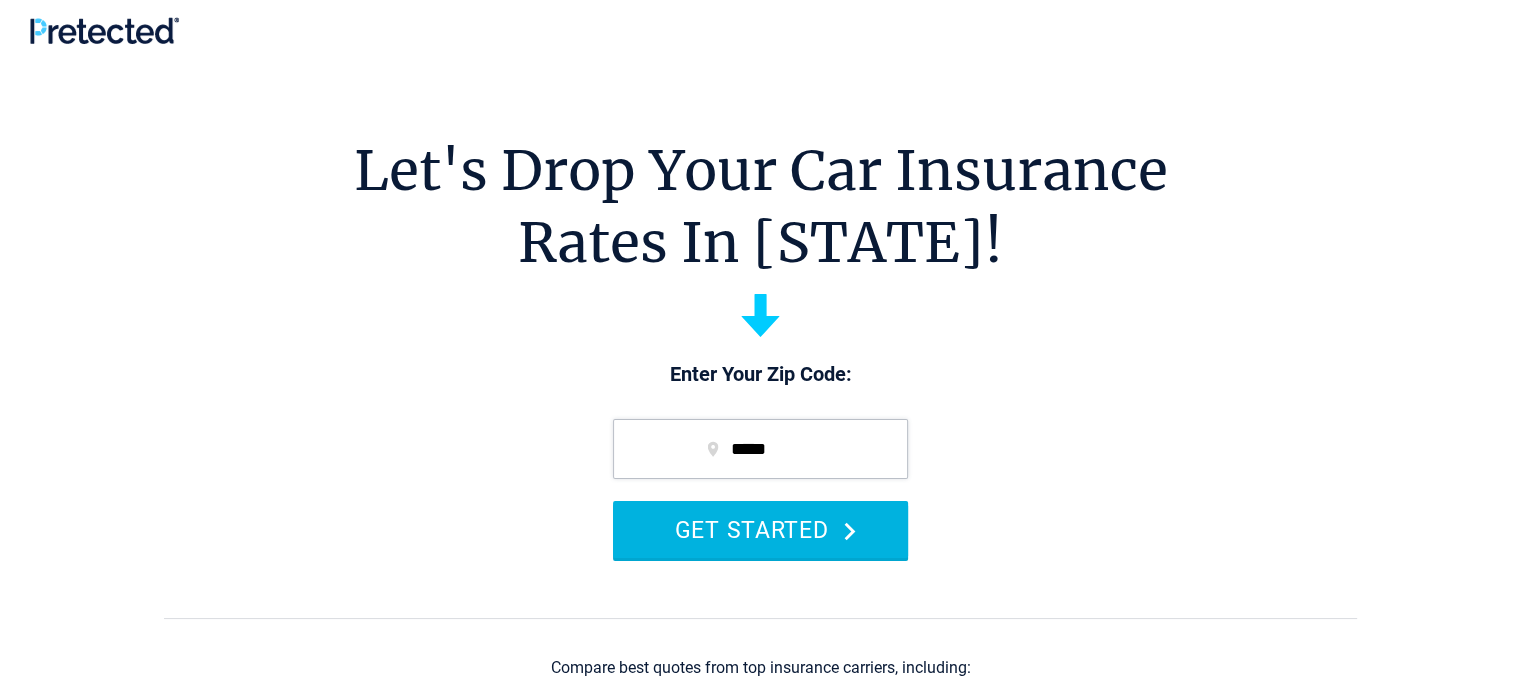 type on "*****" 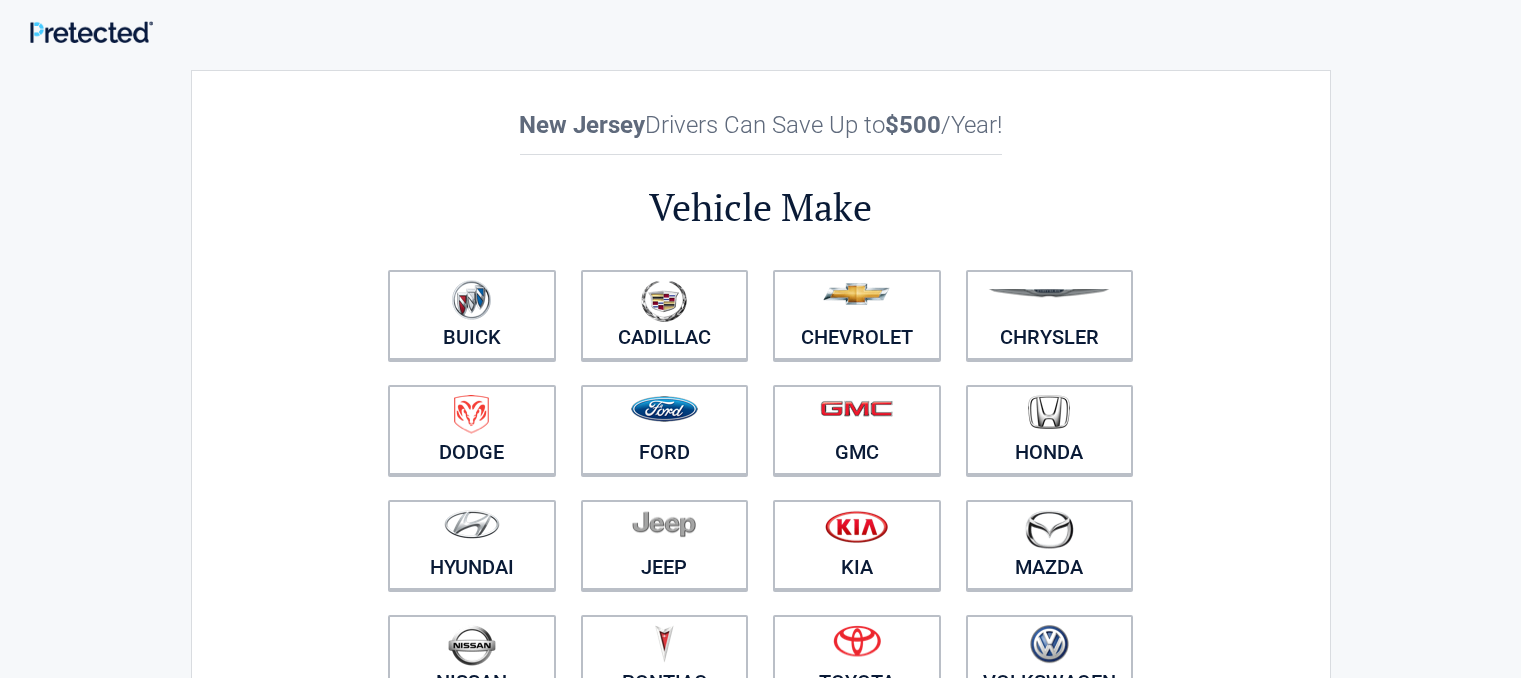 scroll, scrollTop: 0, scrollLeft: 0, axis: both 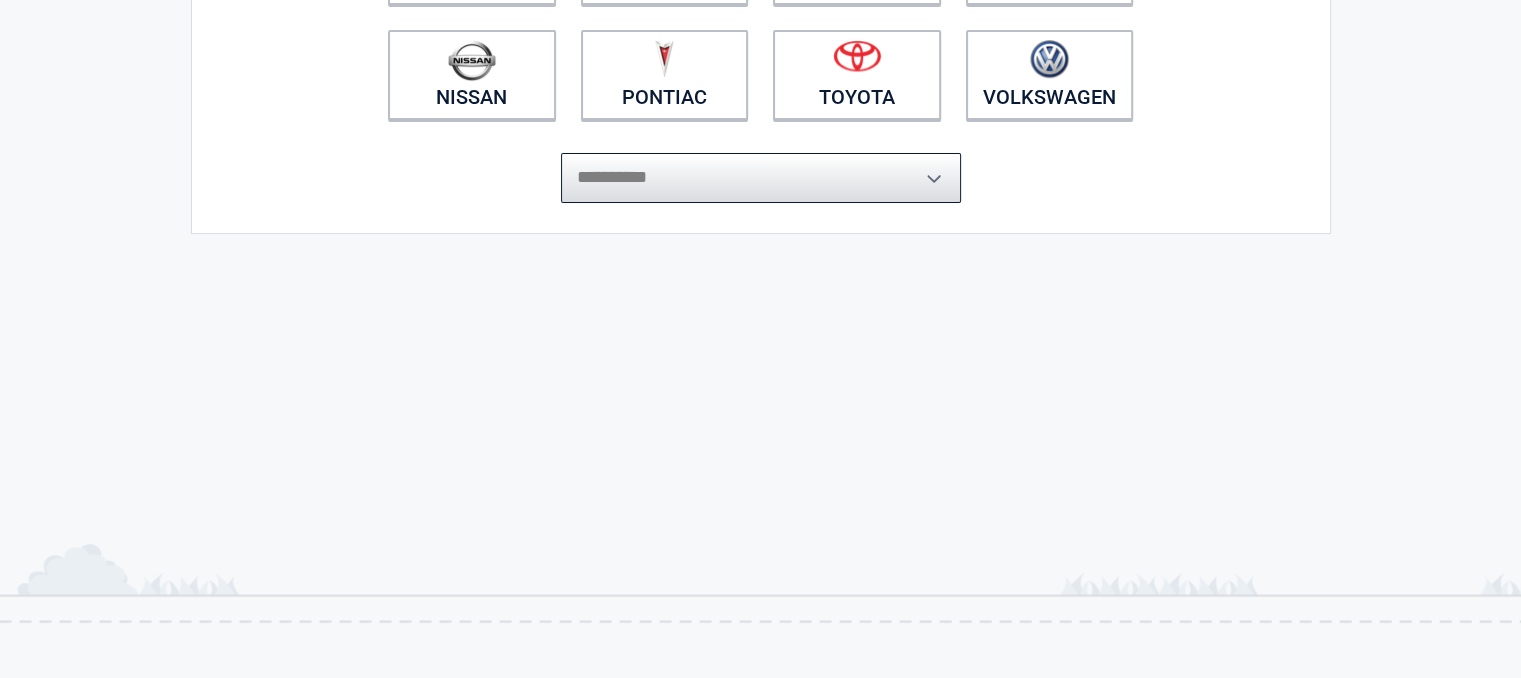 click on "**********" at bounding box center (761, 178) 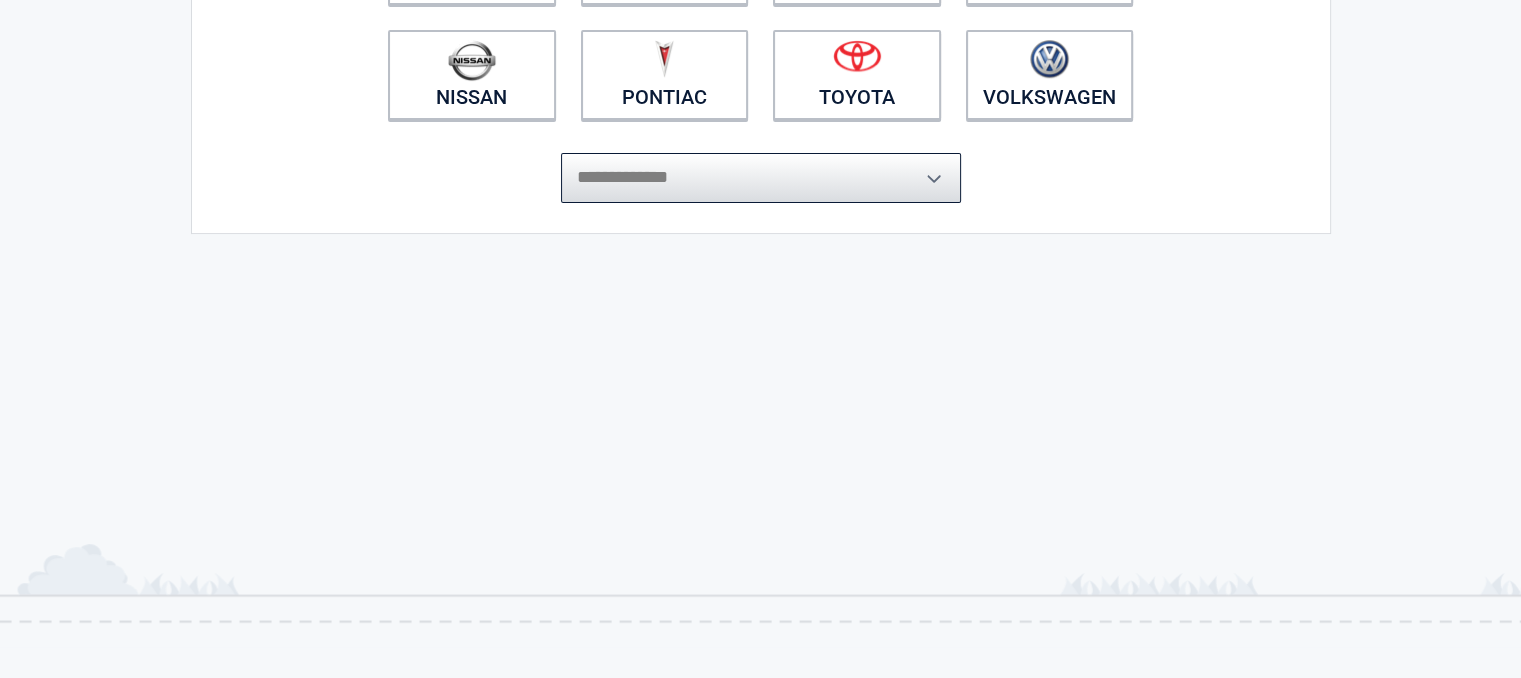 click on "**********" at bounding box center (761, 178) 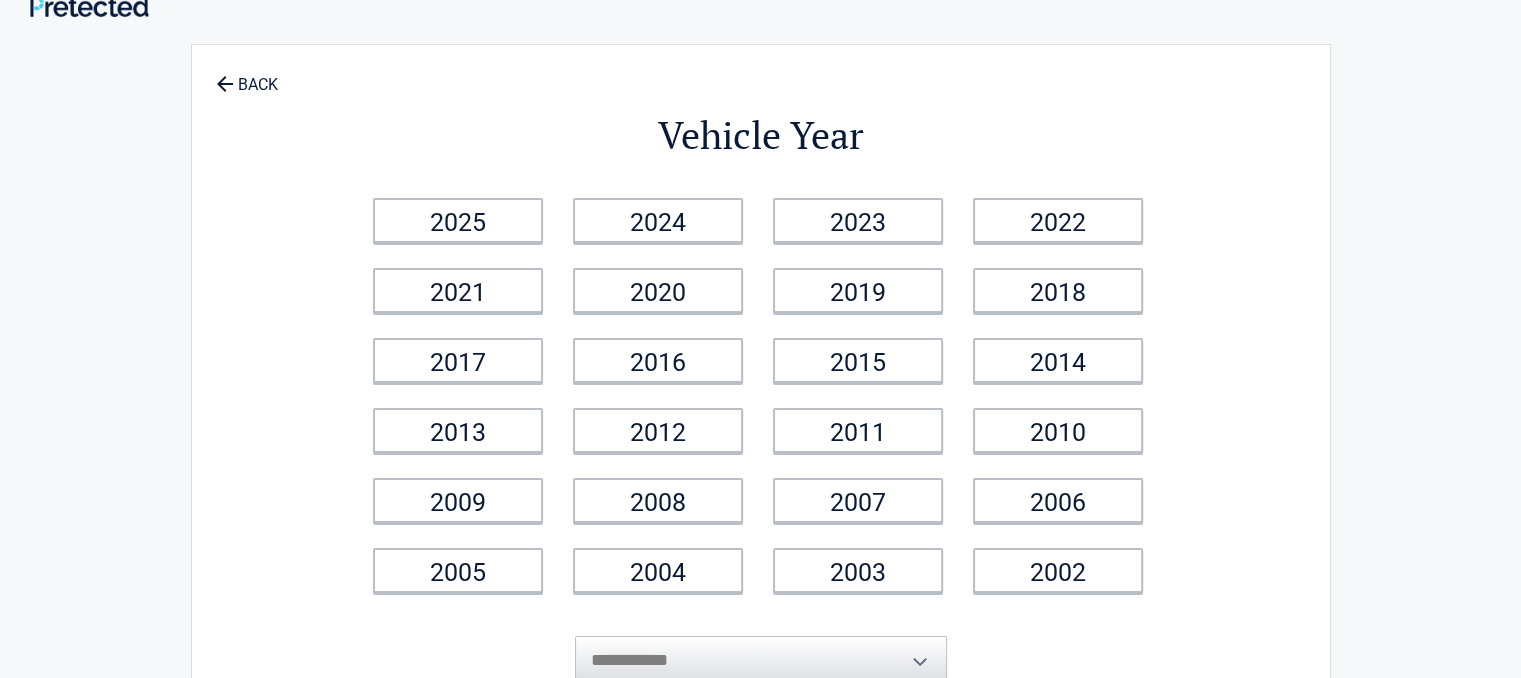 scroll, scrollTop: 0, scrollLeft: 0, axis: both 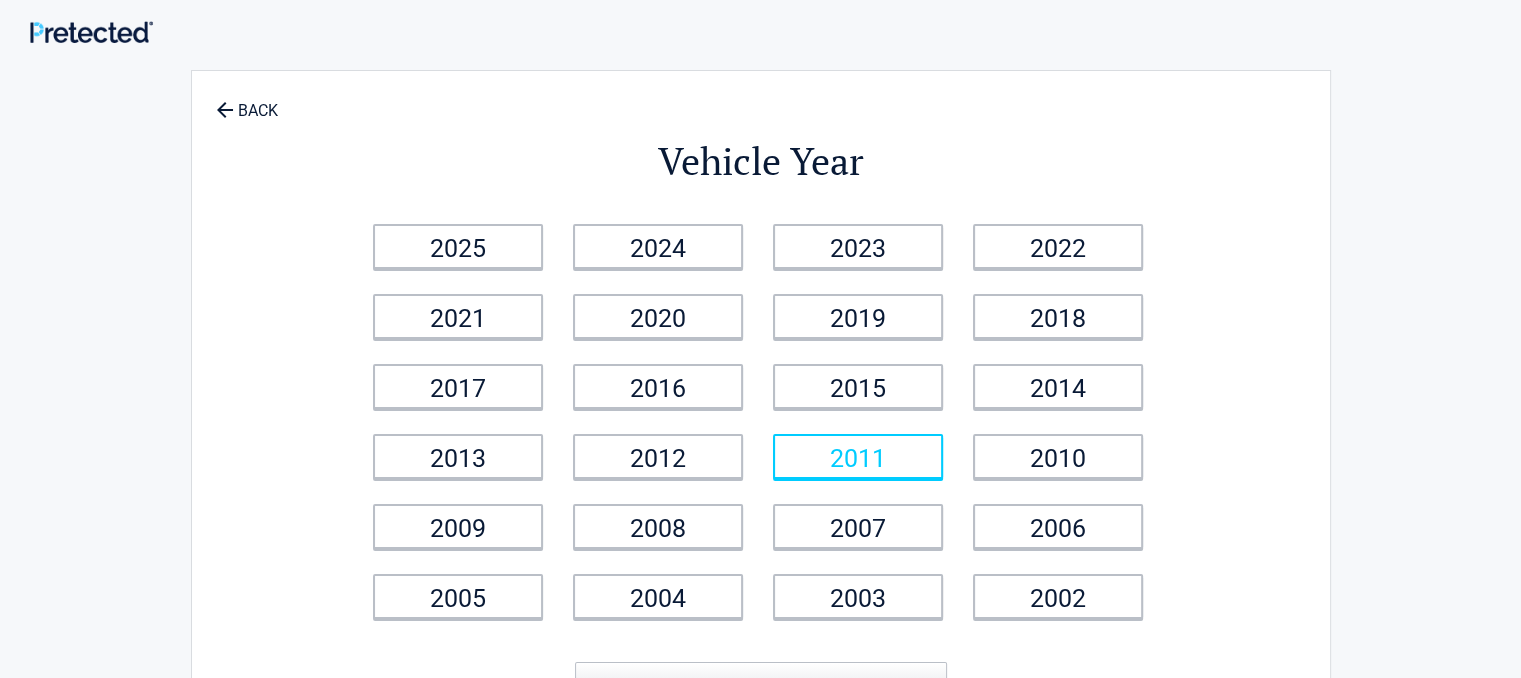 click on "2011" at bounding box center (858, 456) 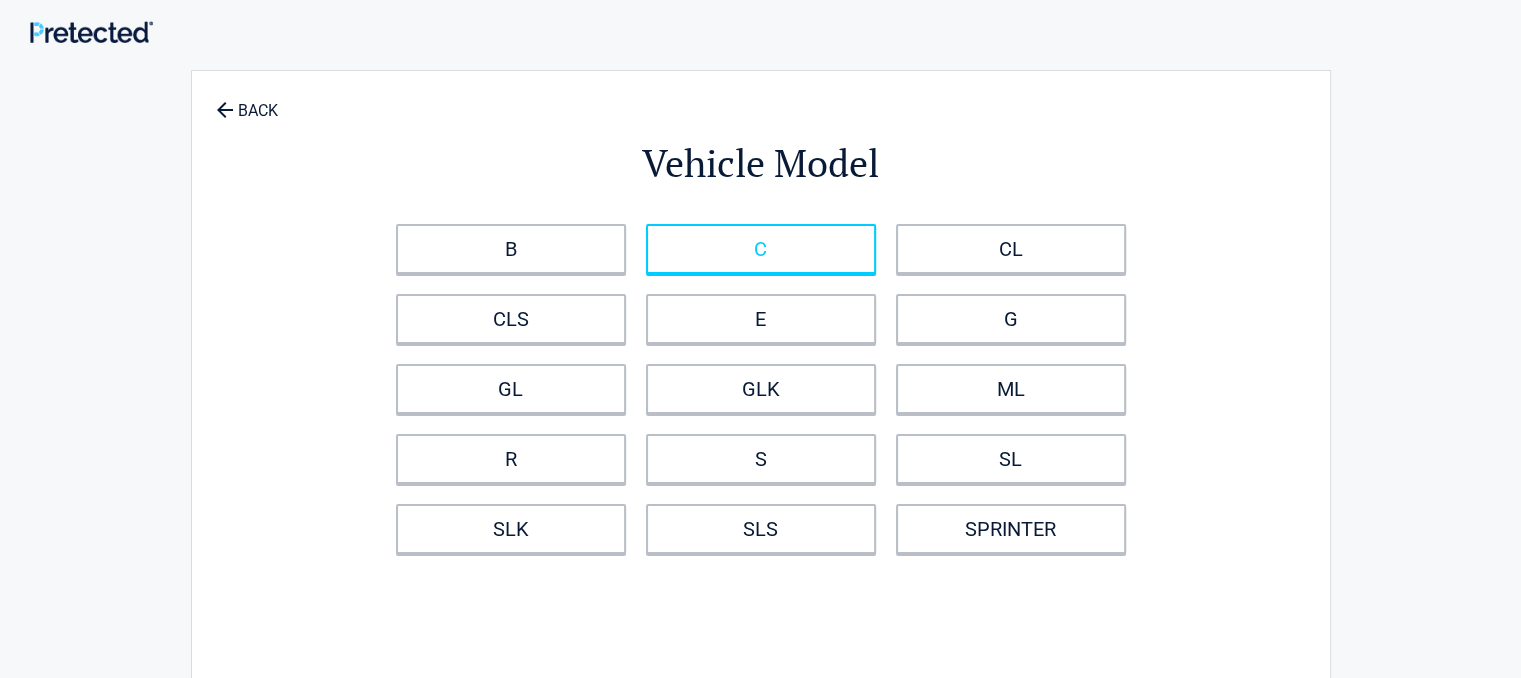 click on "C" at bounding box center [761, 249] 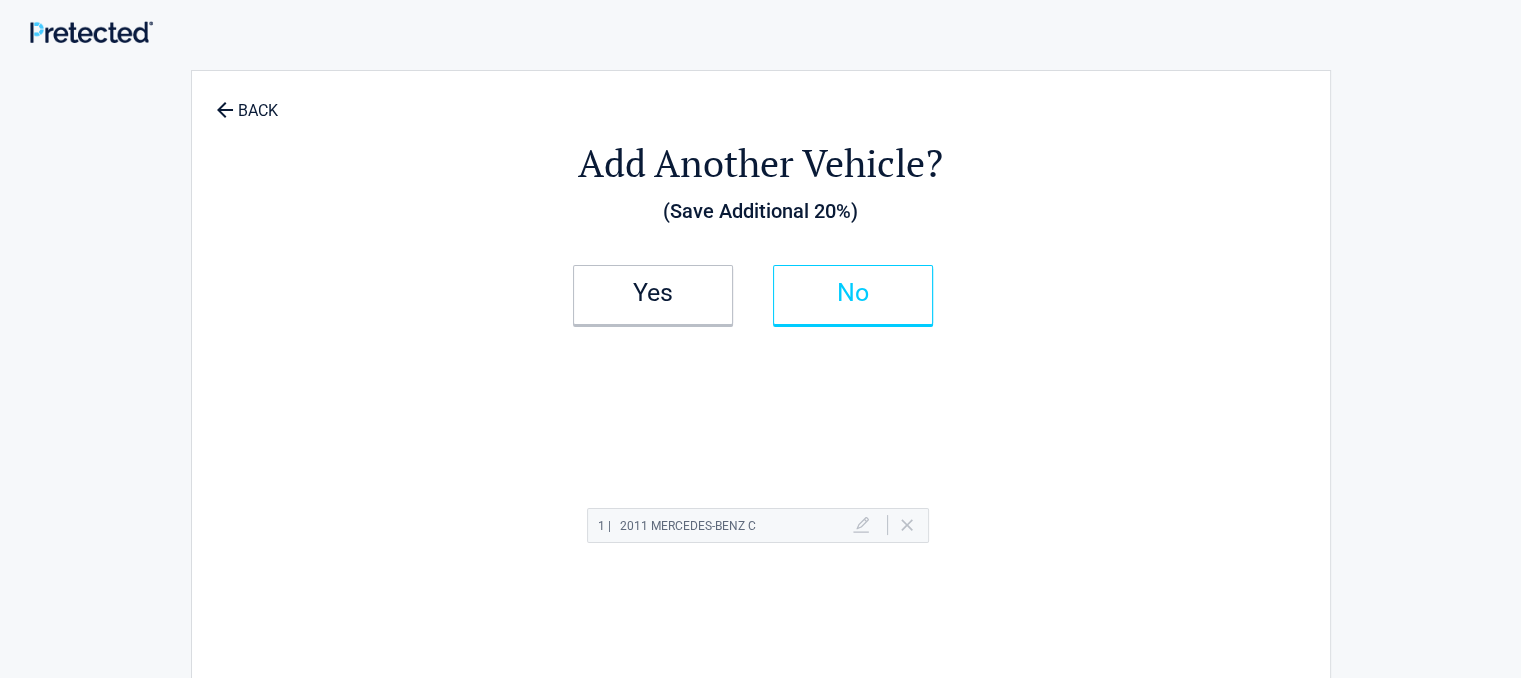 click on "No" at bounding box center [853, 293] 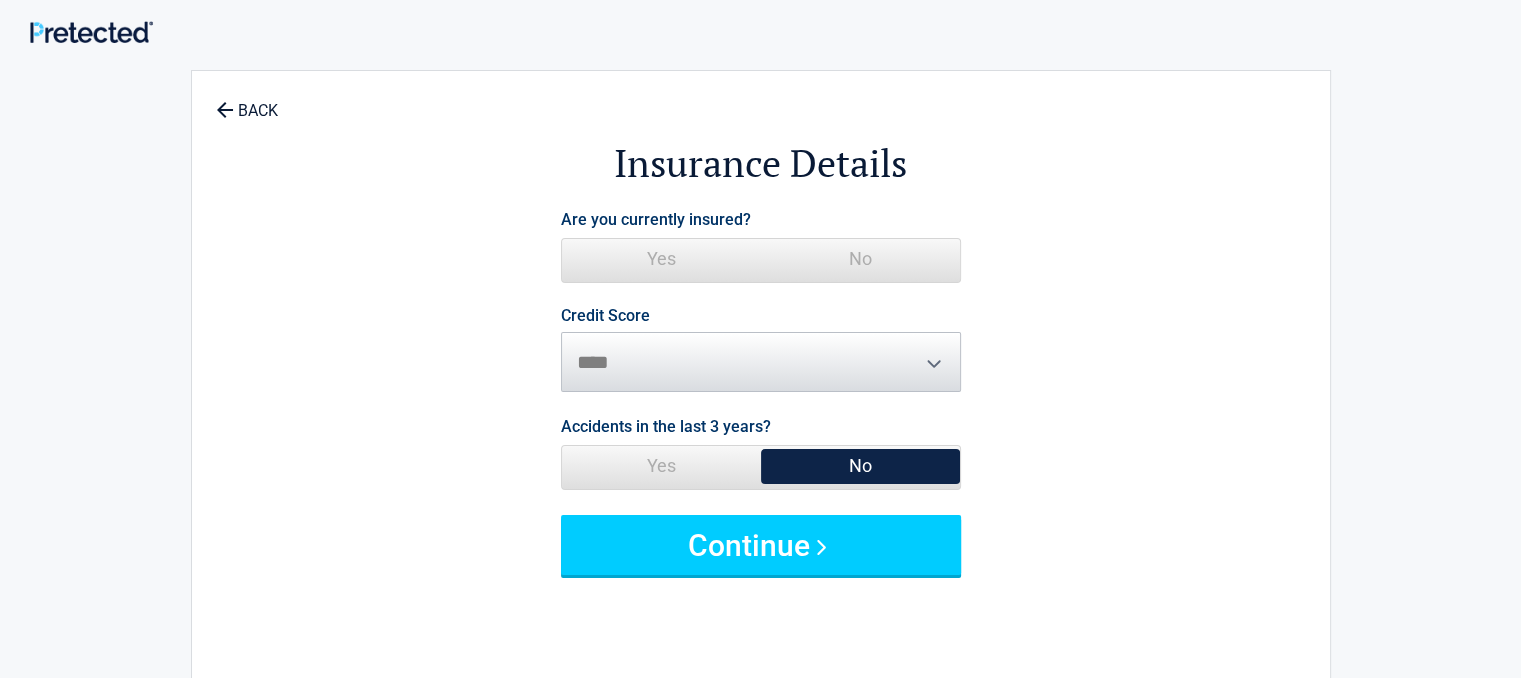 click on "No" at bounding box center (860, 259) 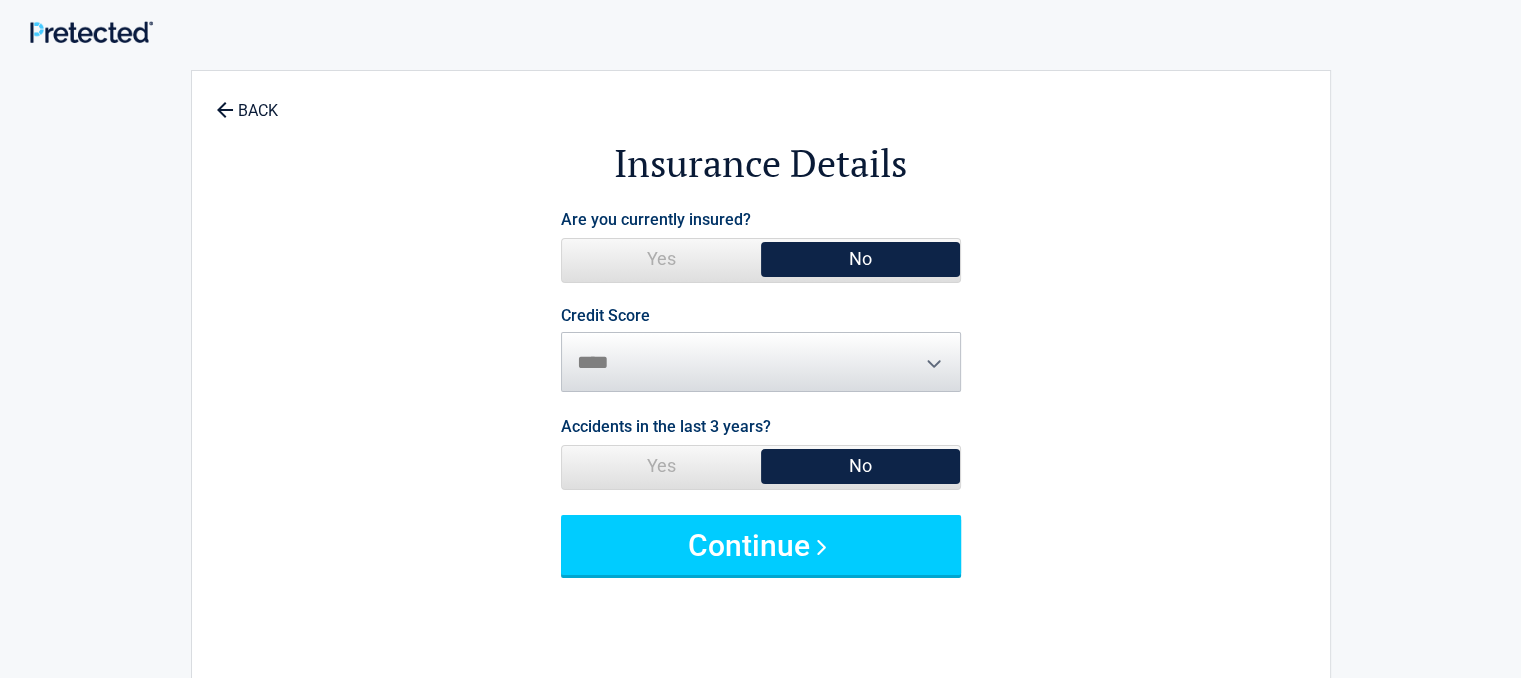 click on "Credit Score
*********
****
*******
****" at bounding box center (761, 350) 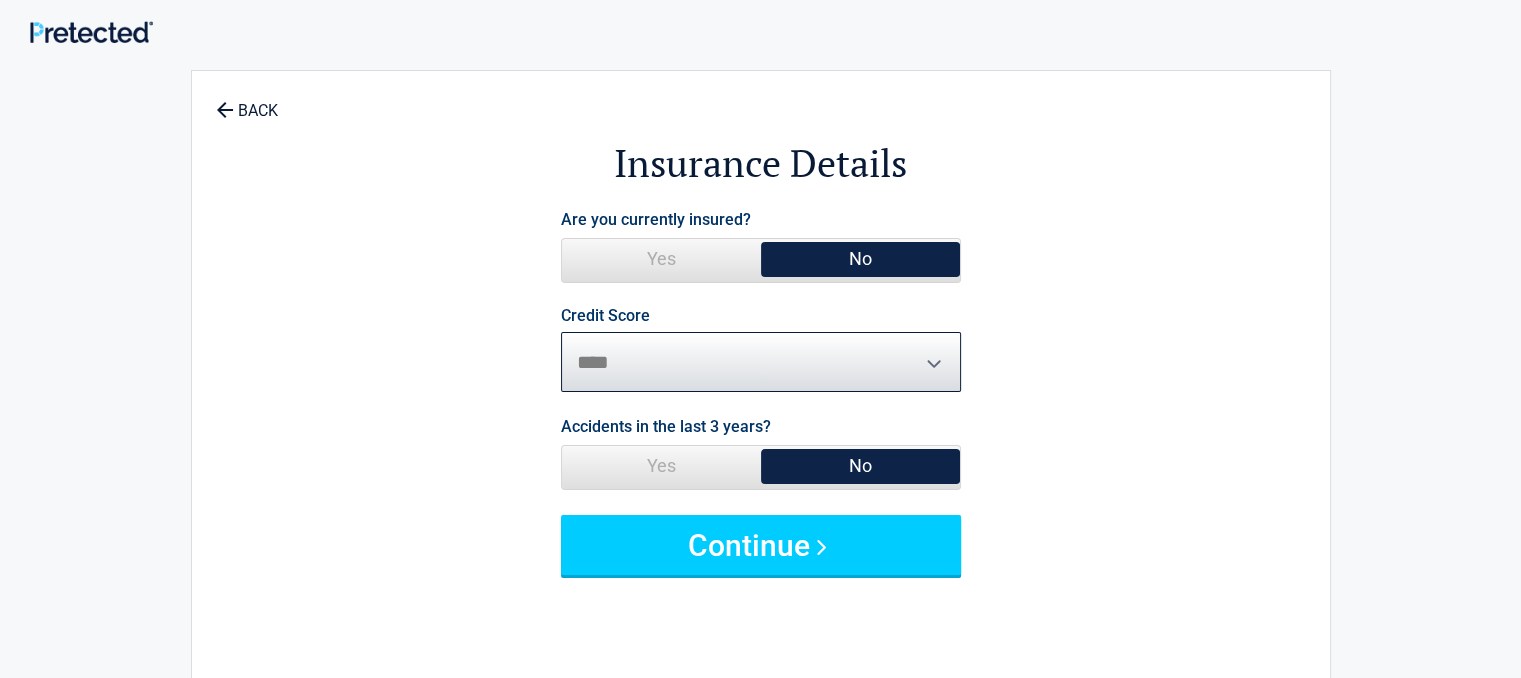 click on "*********
****
*******
****" at bounding box center [761, 362] 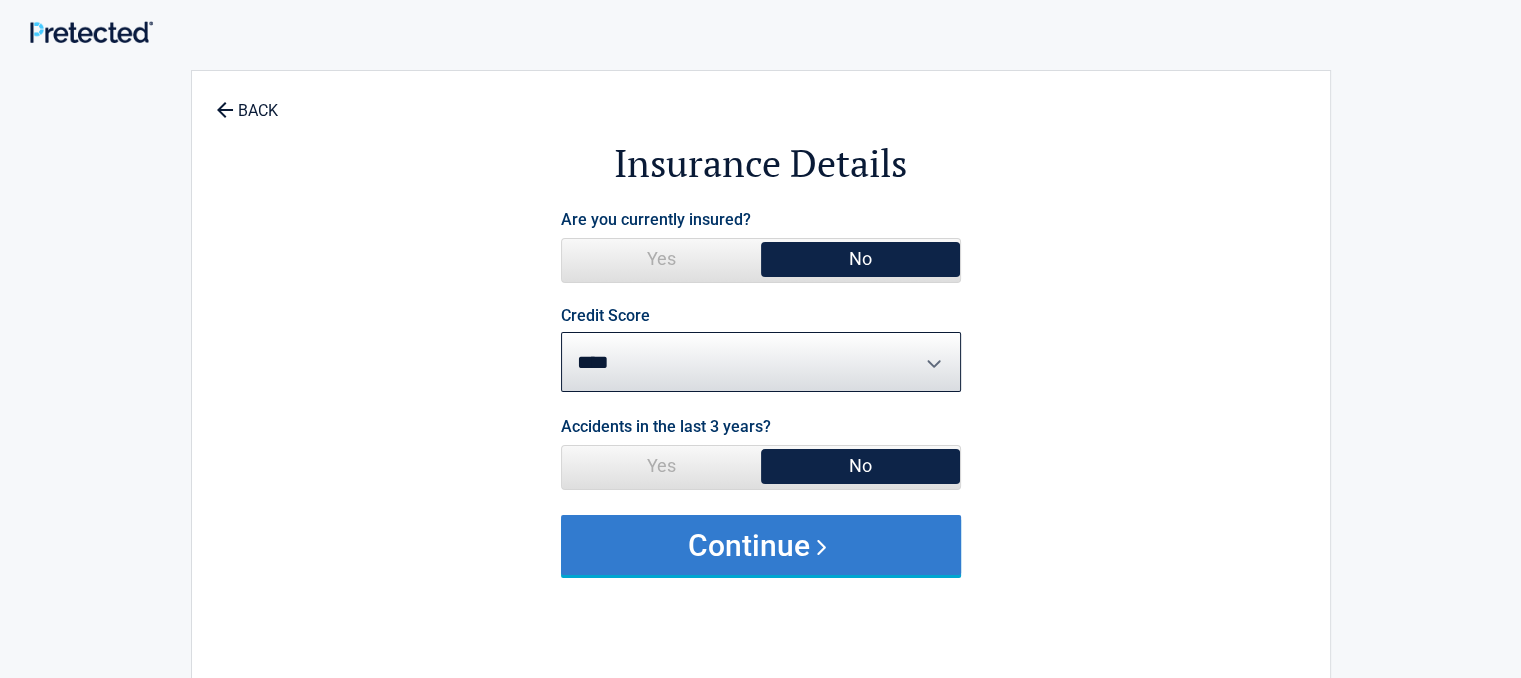 click on "Continue" at bounding box center [761, 545] 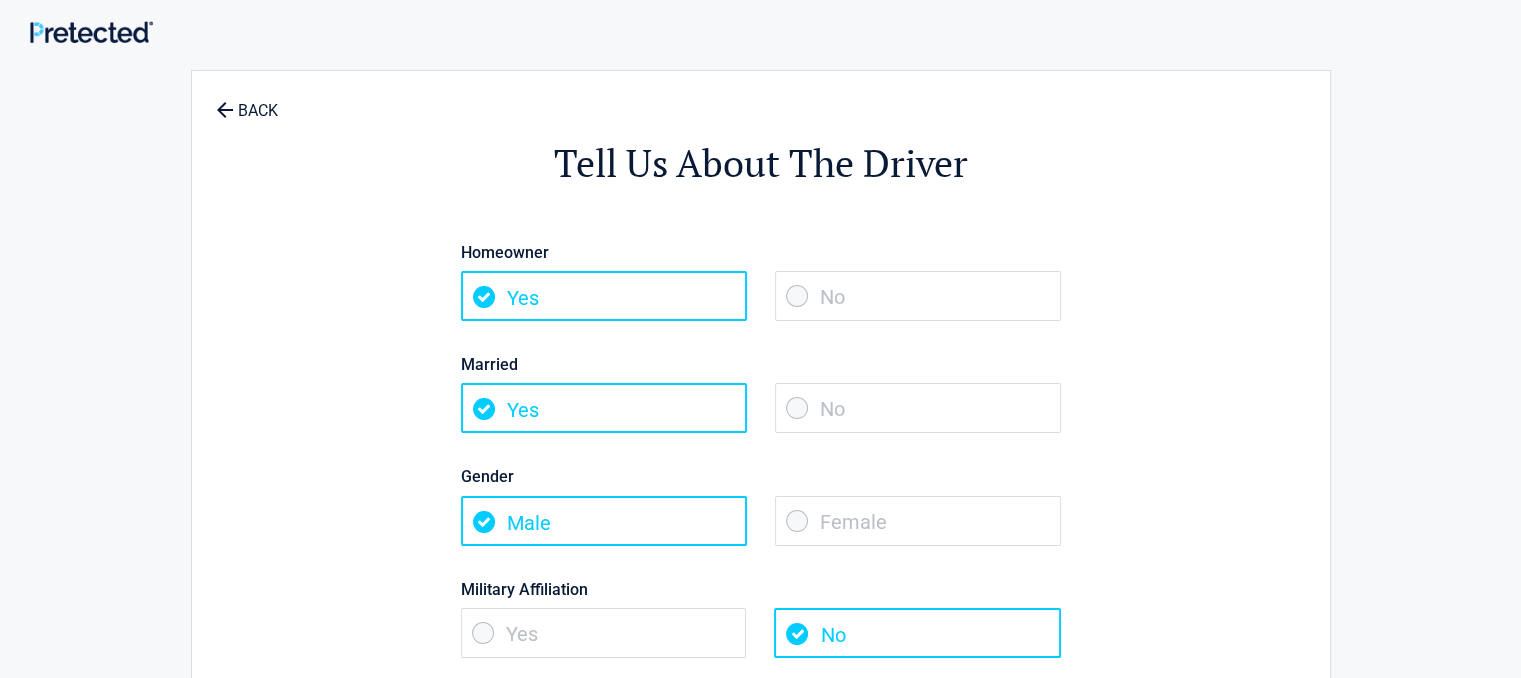 click on "No" at bounding box center [918, 296] 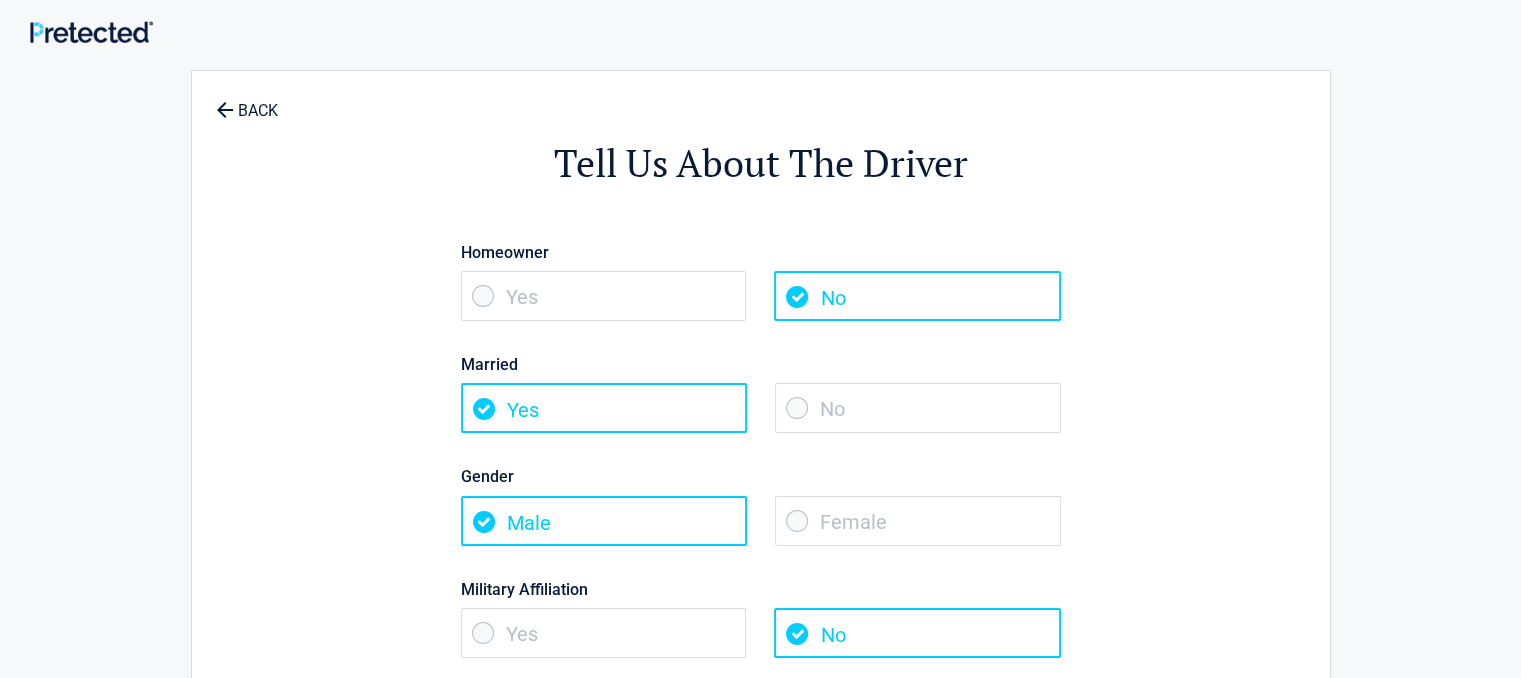 click on "No" at bounding box center (918, 408) 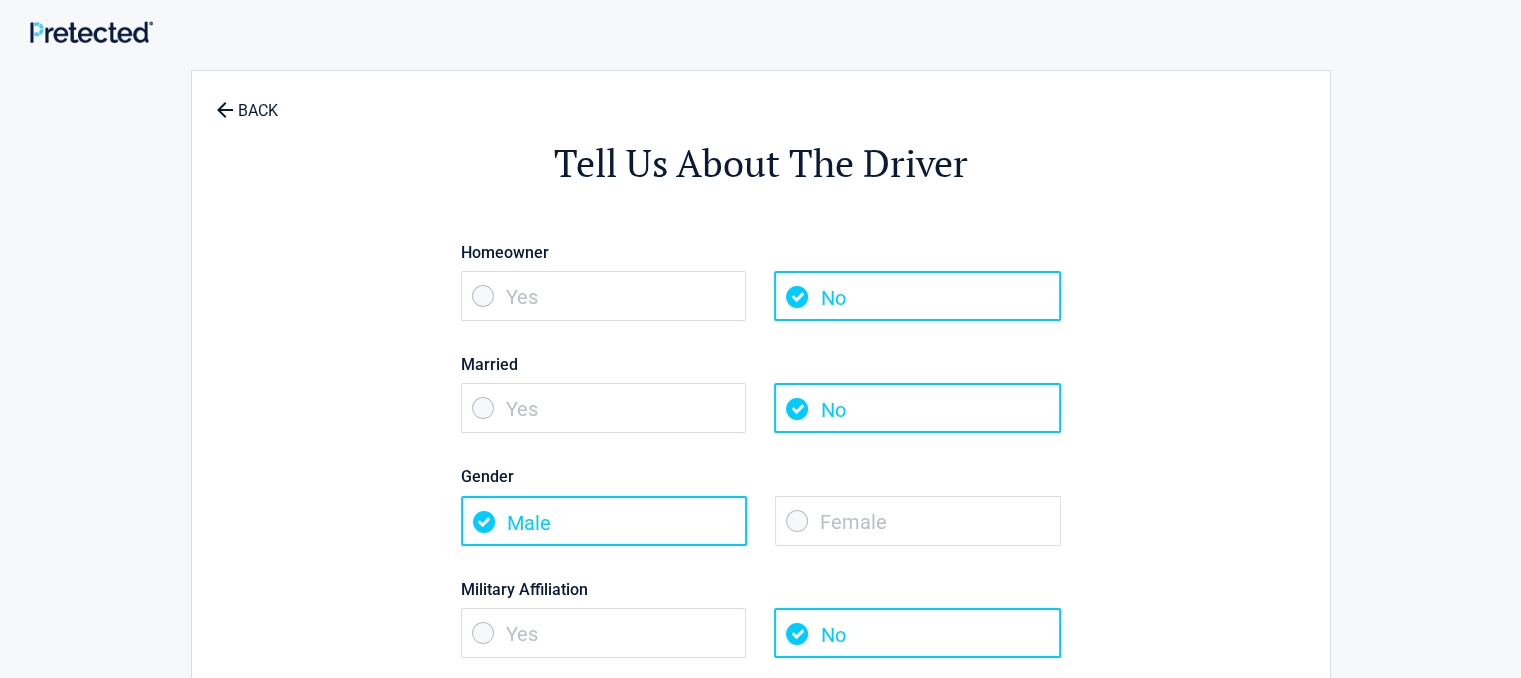 click on "Female" at bounding box center [918, 521] 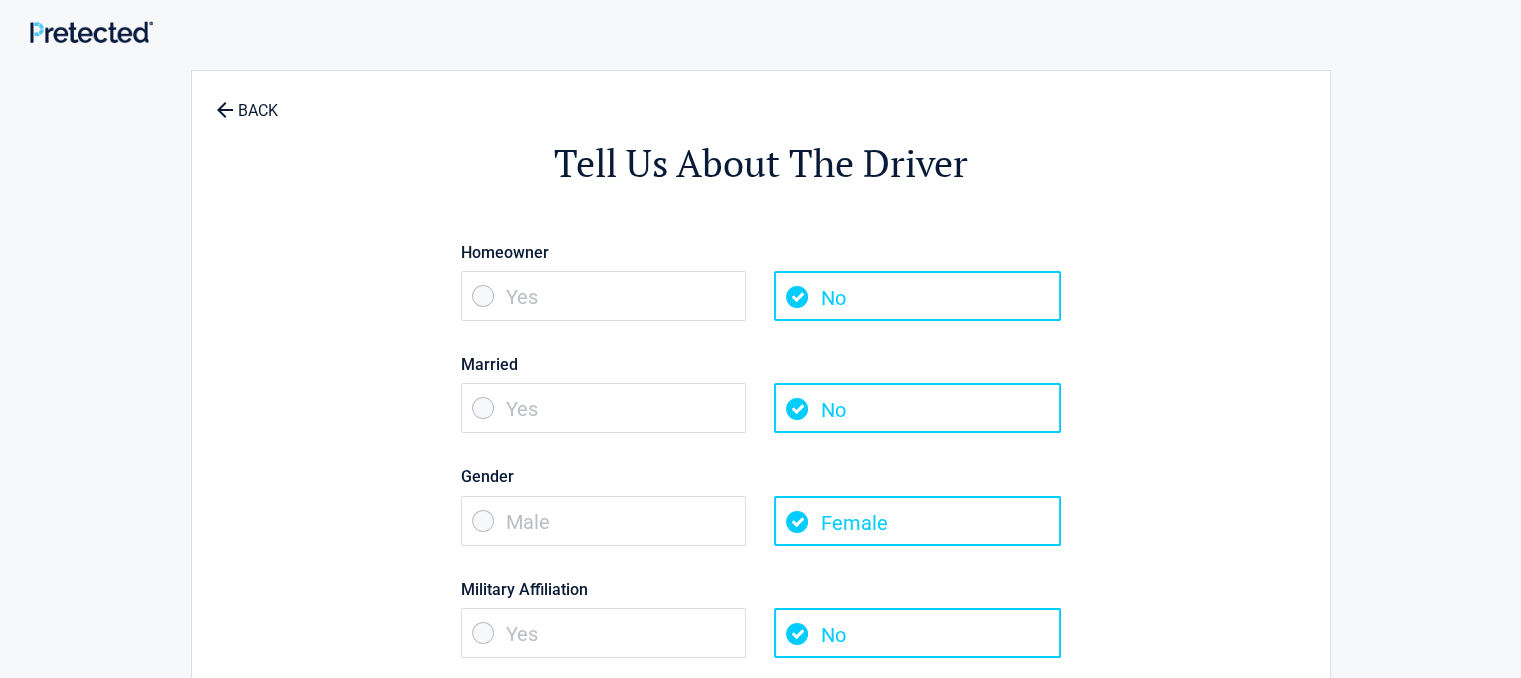 click on "Tell Us About The Driver
Homeowner
Yes
No
Married
Yes
No
Gender
Male
Female
Military Affiliation
Yes
No
Continue" at bounding box center (761, 429) 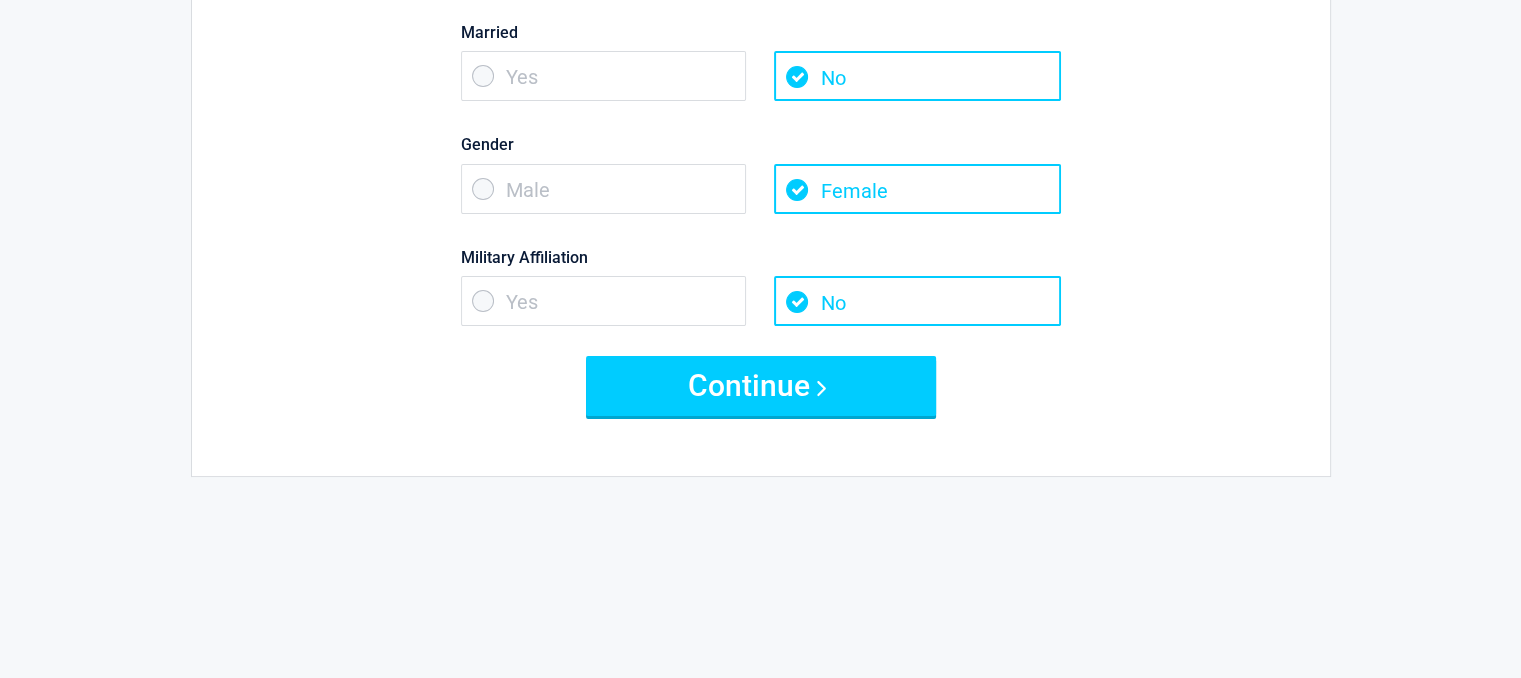 scroll, scrollTop: 400, scrollLeft: 0, axis: vertical 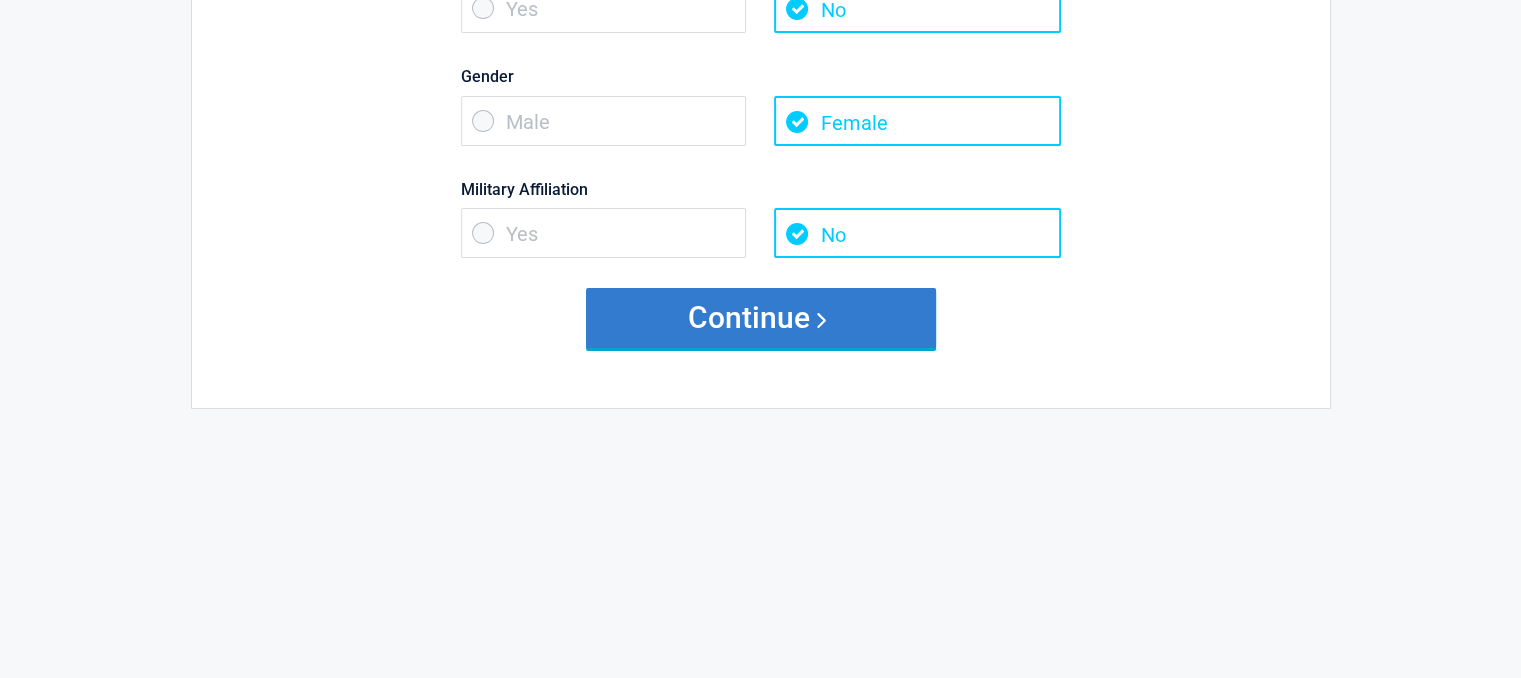 click on "Continue" at bounding box center (761, 318) 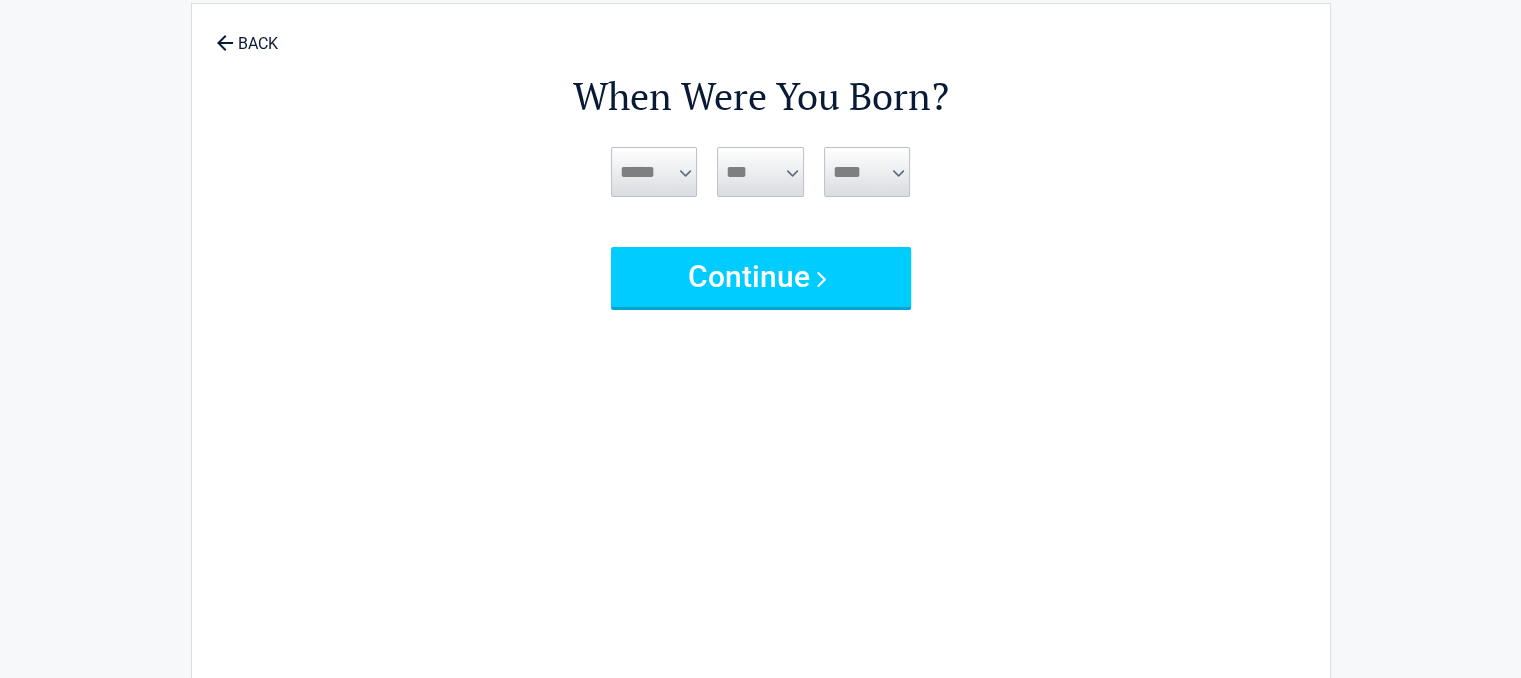 scroll, scrollTop: 0, scrollLeft: 0, axis: both 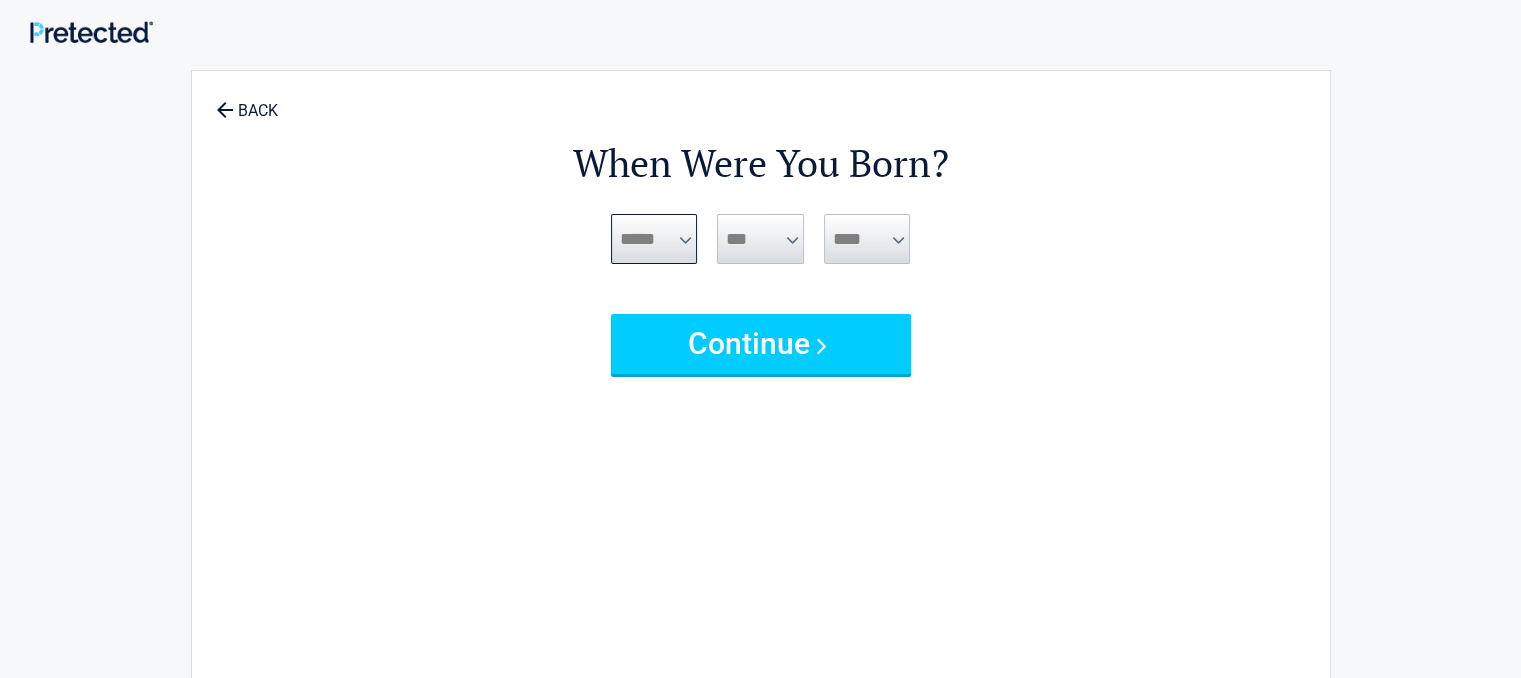 click on "*****
***
***
***
***
***
***
***
***
***
***
***
***" at bounding box center [654, 239] 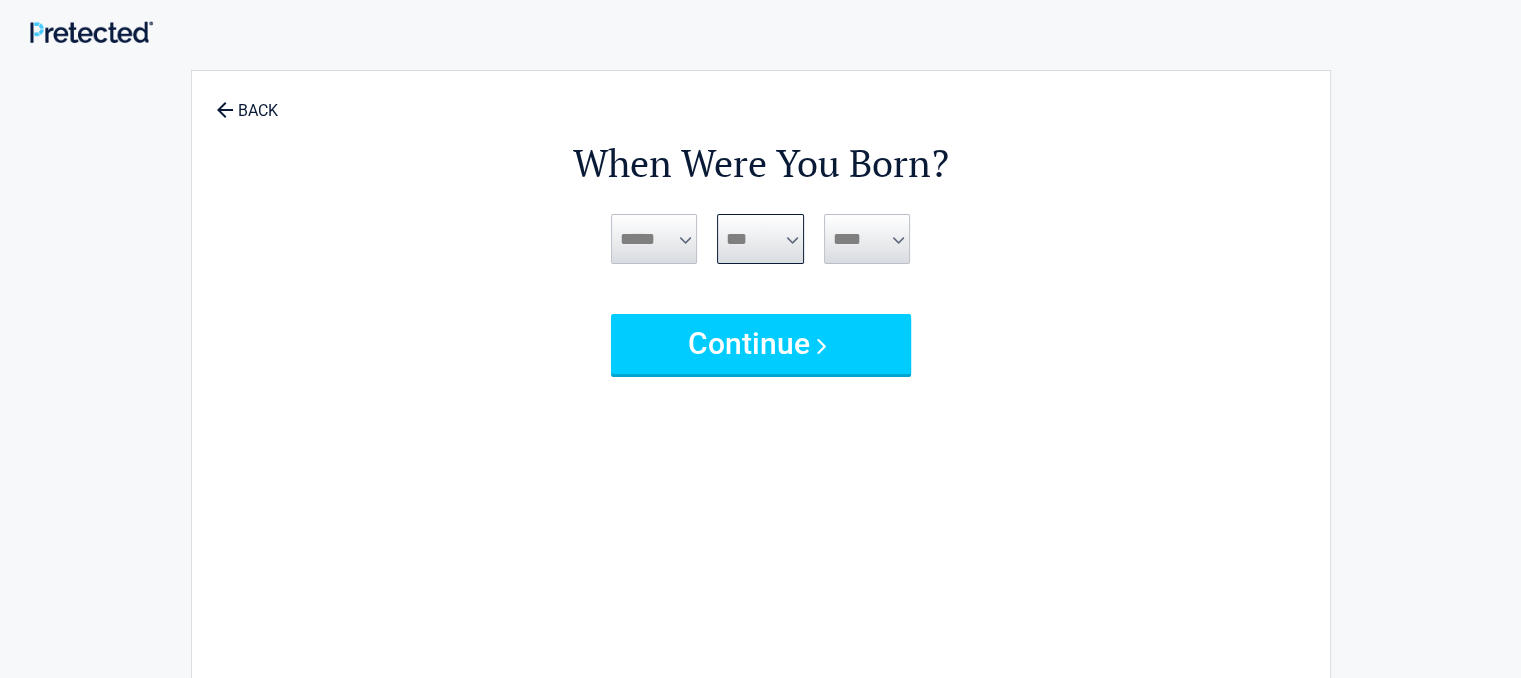 click on "***
*
*
*
*
*
*
*
*
*
**
**
**
**
**
**
**
**
**
**
**
**
**
**
**
**
**
**
**
**
**
**" at bounding box center [760, 239] 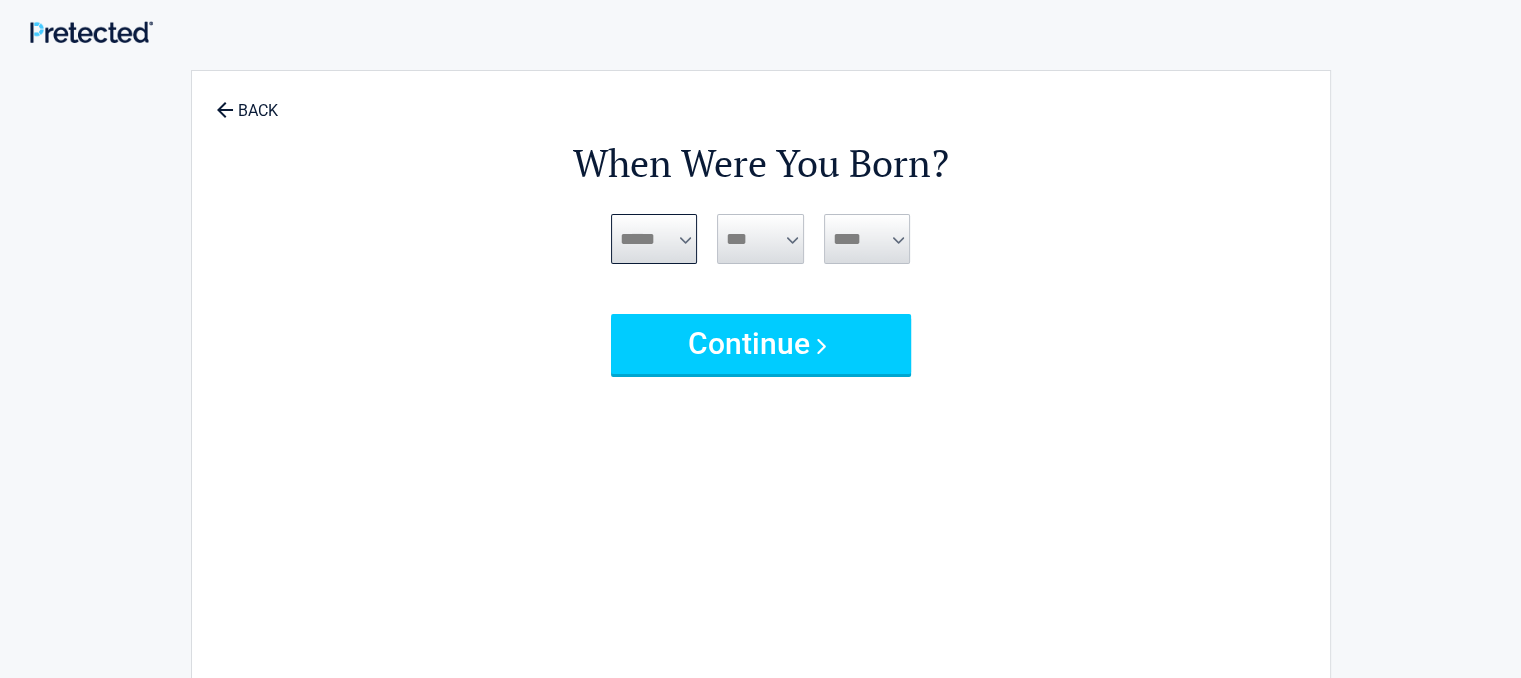 click on "*****
***
***
***
***
***
***
***
***
***
***
***
***" at bounding box center (654, 239) 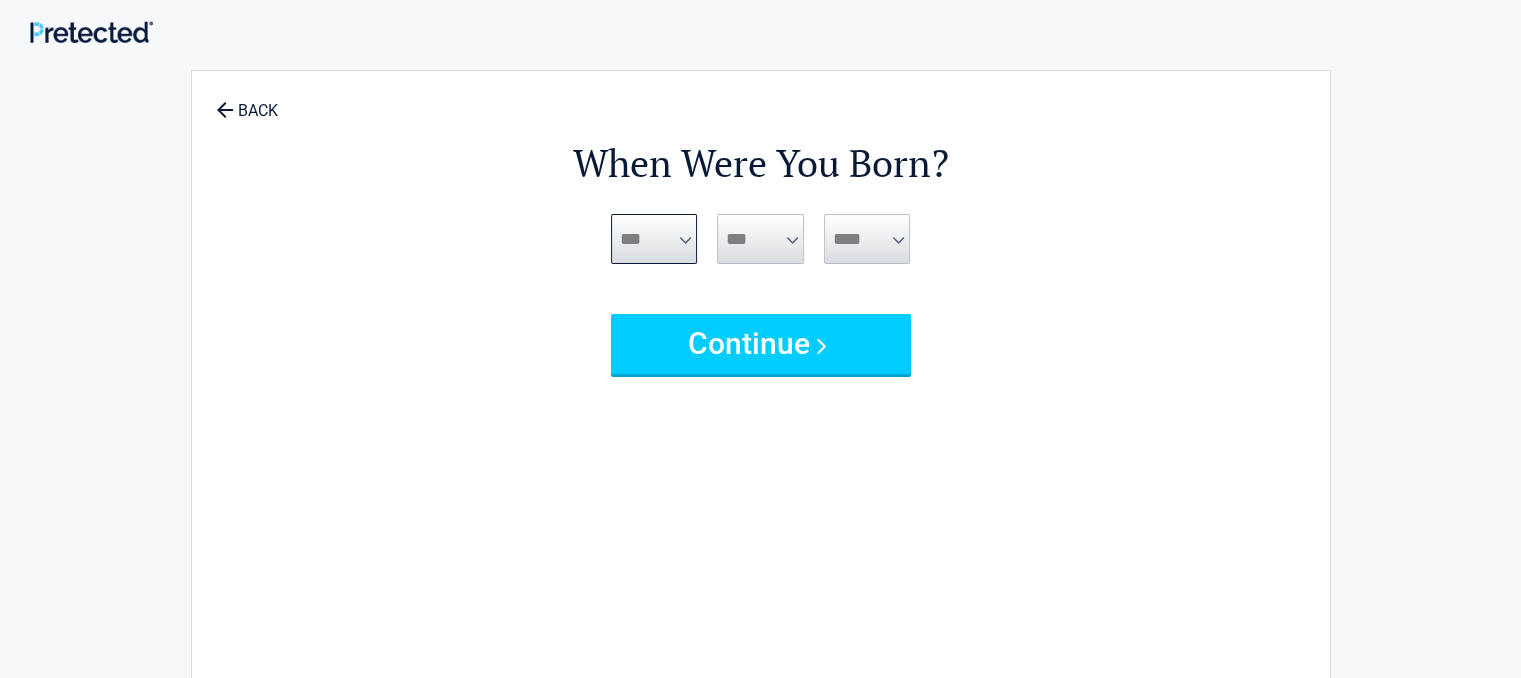 click on "*****
***
***
***
***
***
***
***
***
***
***
***
***" at bounding box center [654, 239] 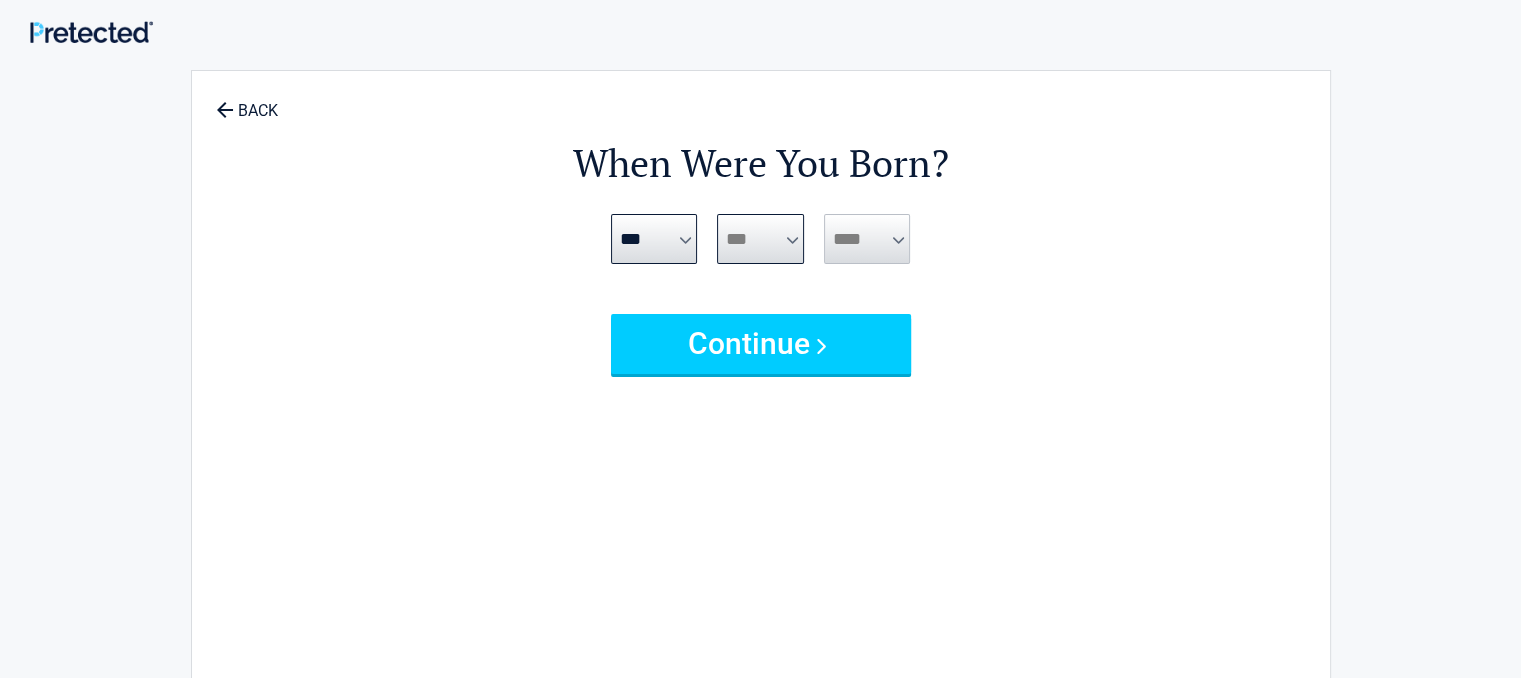 click on "*** * * * * * * * * * ** ** ** ** ** ** ** ** ** ** ** ** ** ** ** ** ** ** ** **" at bounding box center (760, 239) 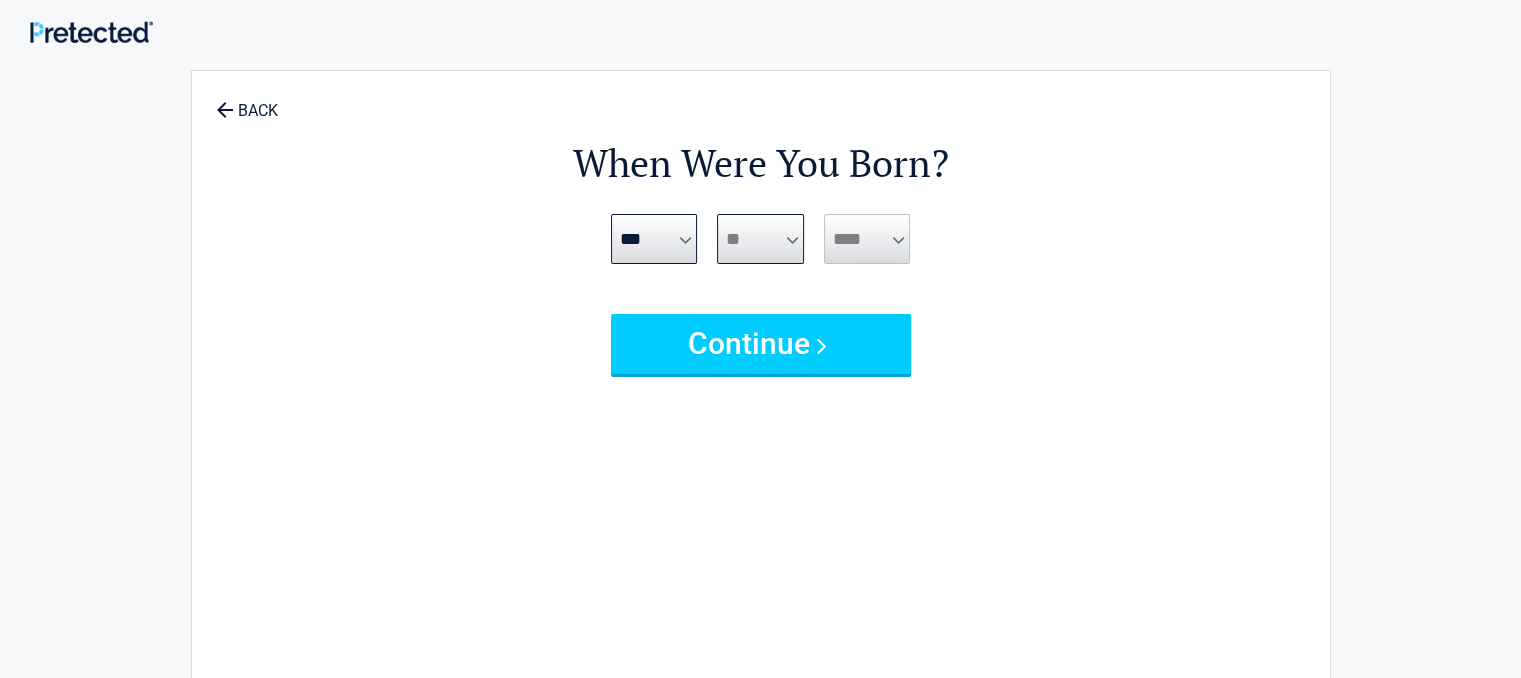 click on "*** * * * * * * * * * ** ** ** ** ** ** ** ** ** ** ** ** ** ** ** ** ** ** ** **" at bounding box center (760, 239) 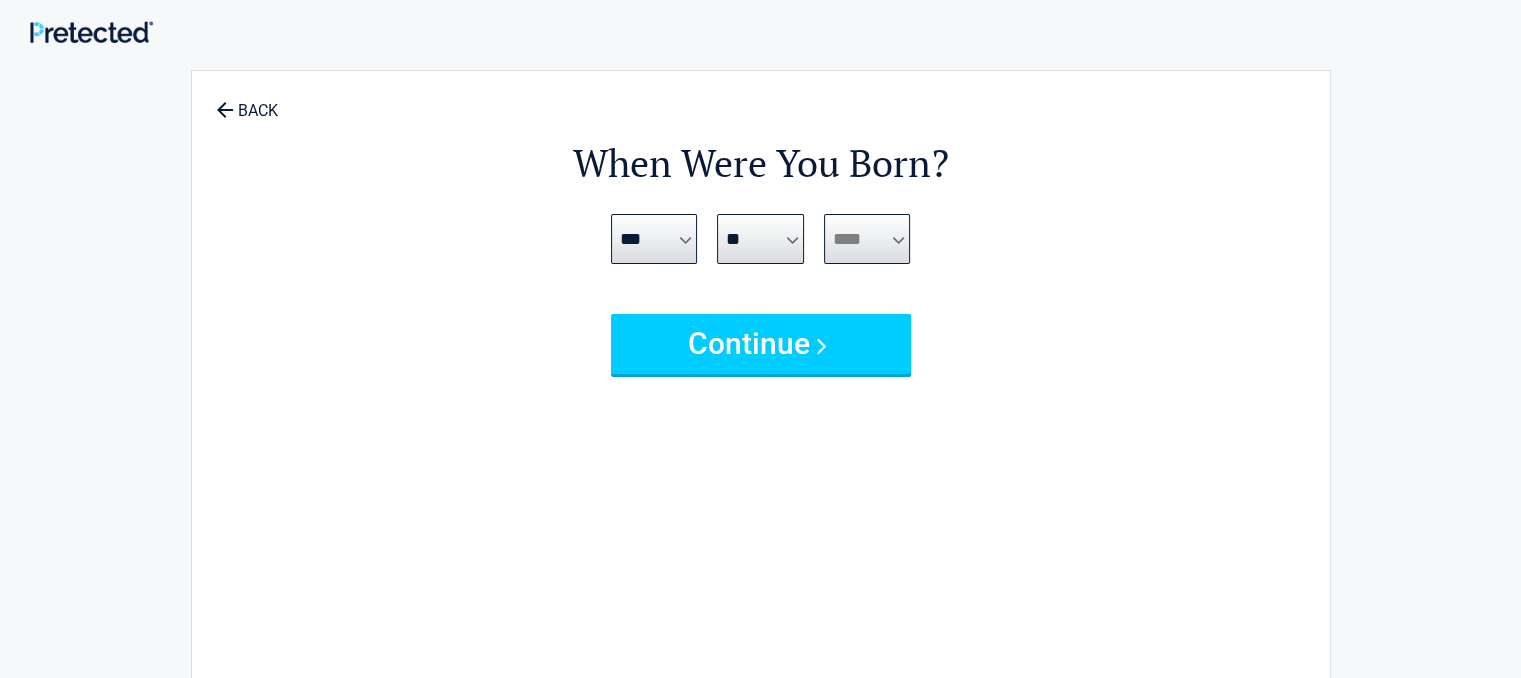 click on "****
****
****
****
****
****
****
****
****
****
****
****
****
****
****
****
****
****
****
****
****
****
****
****
****
****
****
****
****
****
****
****
****
****
****
****
****
****
****
****
****
****
****
****
****
****
****
****
****
****
****
****
****
****
****
****
****
****
****
****
****
****
****
****" at bounding box center (867, 239) 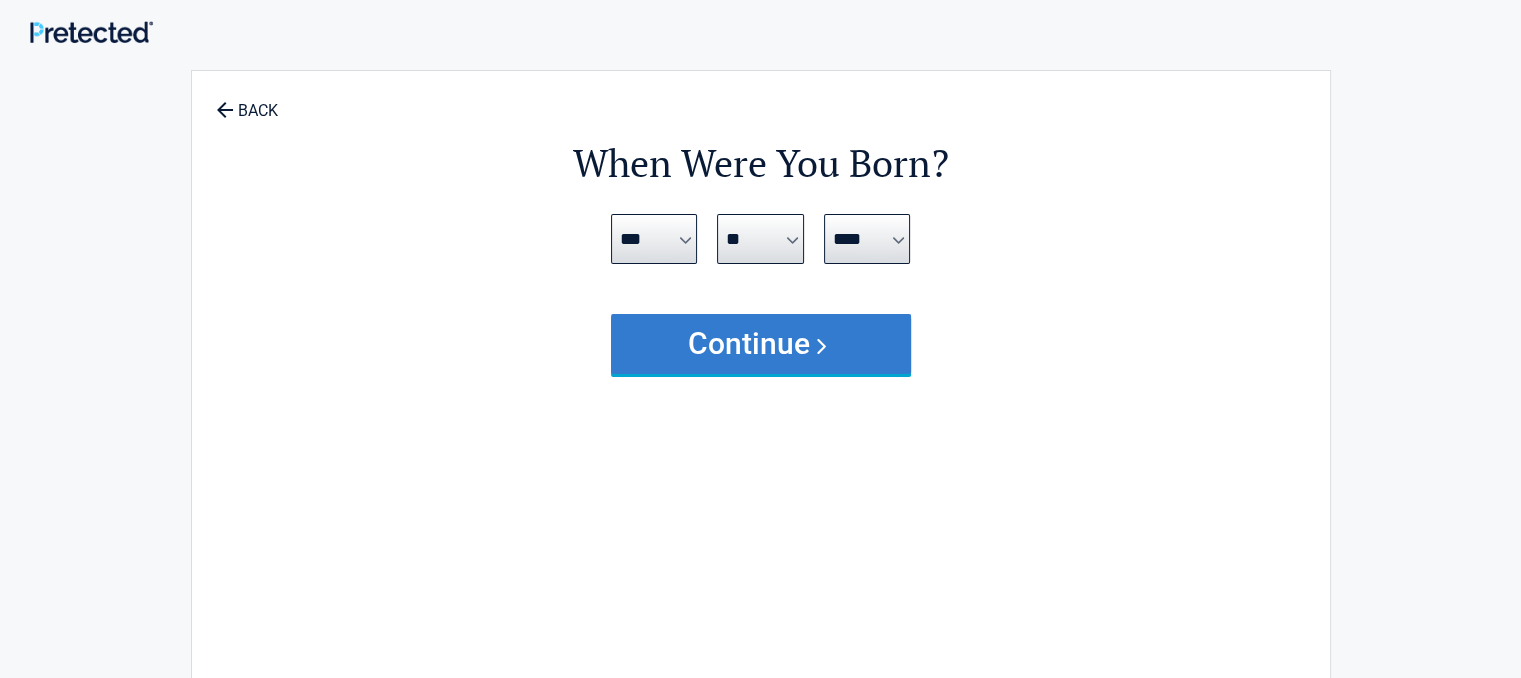 click on "Continue" at bounding box center (761, 344) 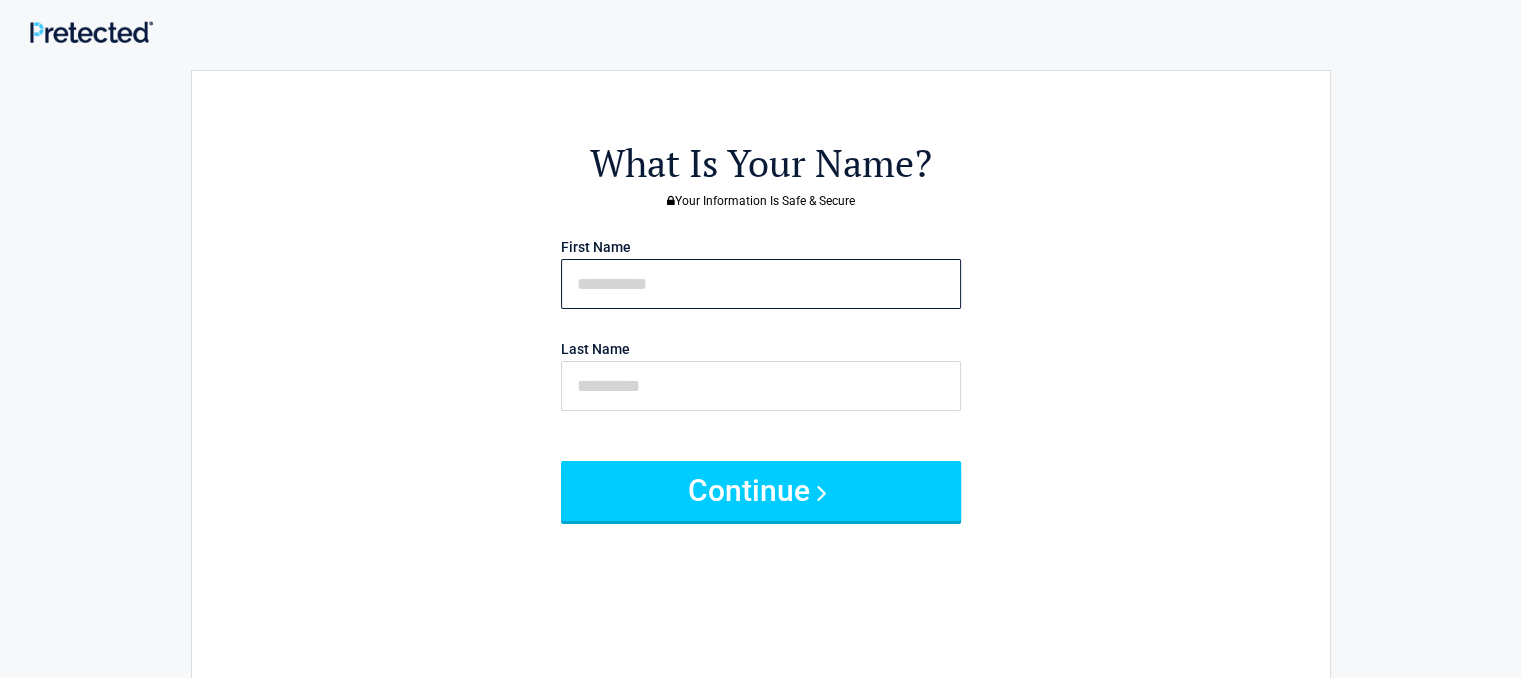 click at bounding box center [761, 284] 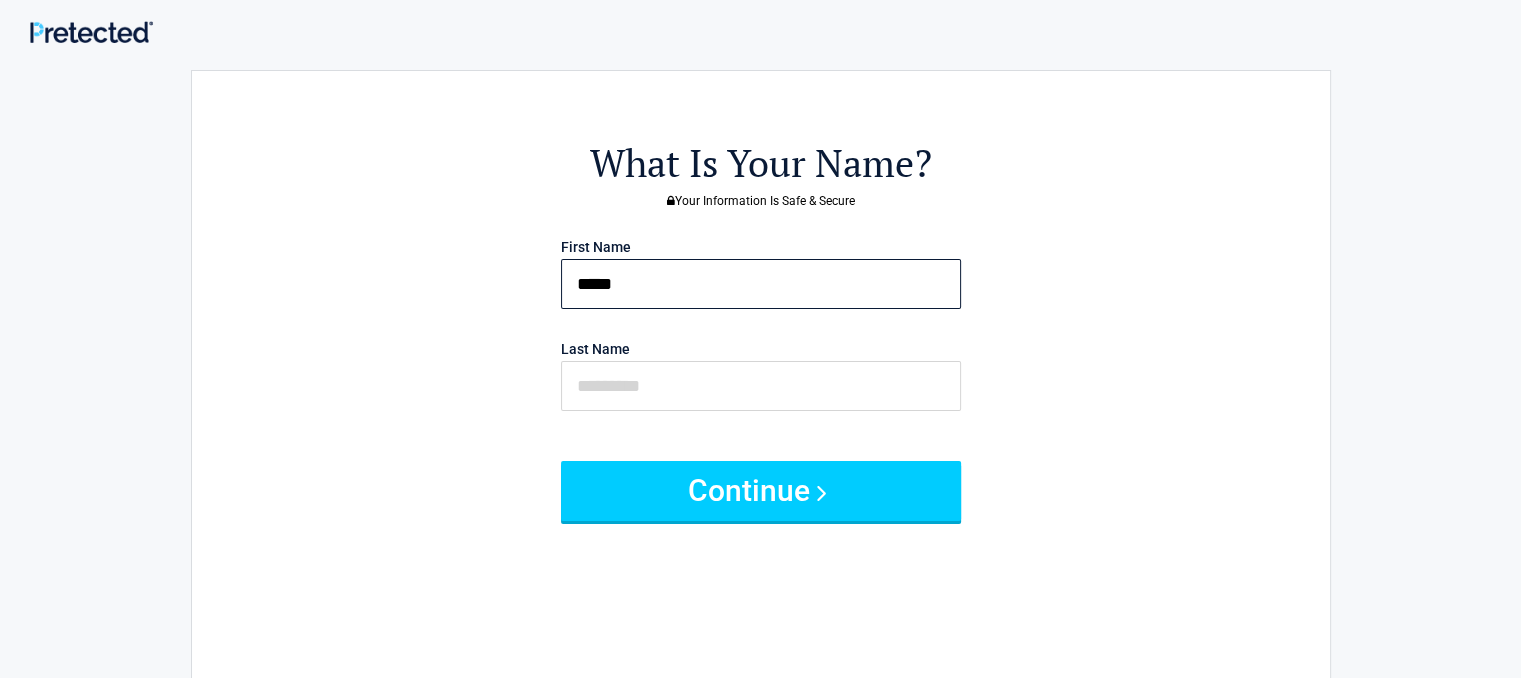 type on "****" 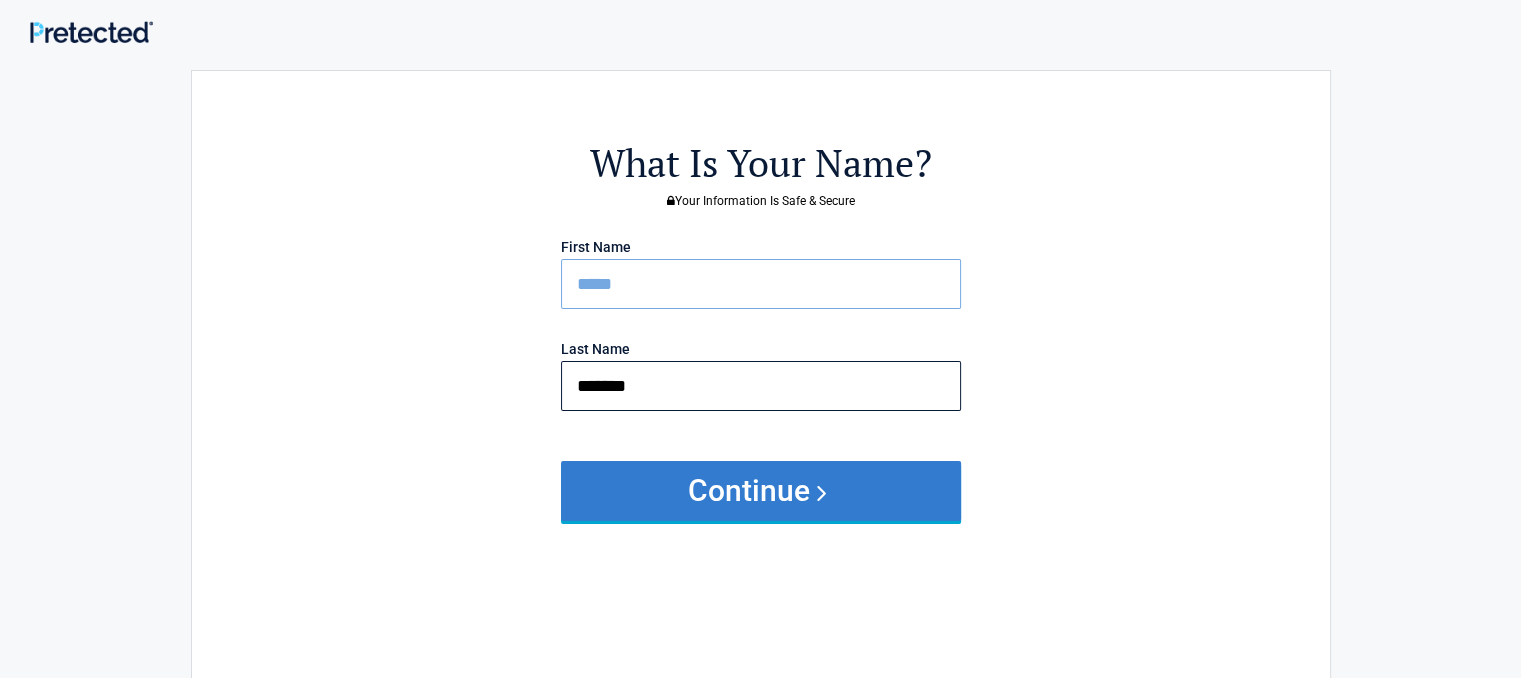 type on "*******" 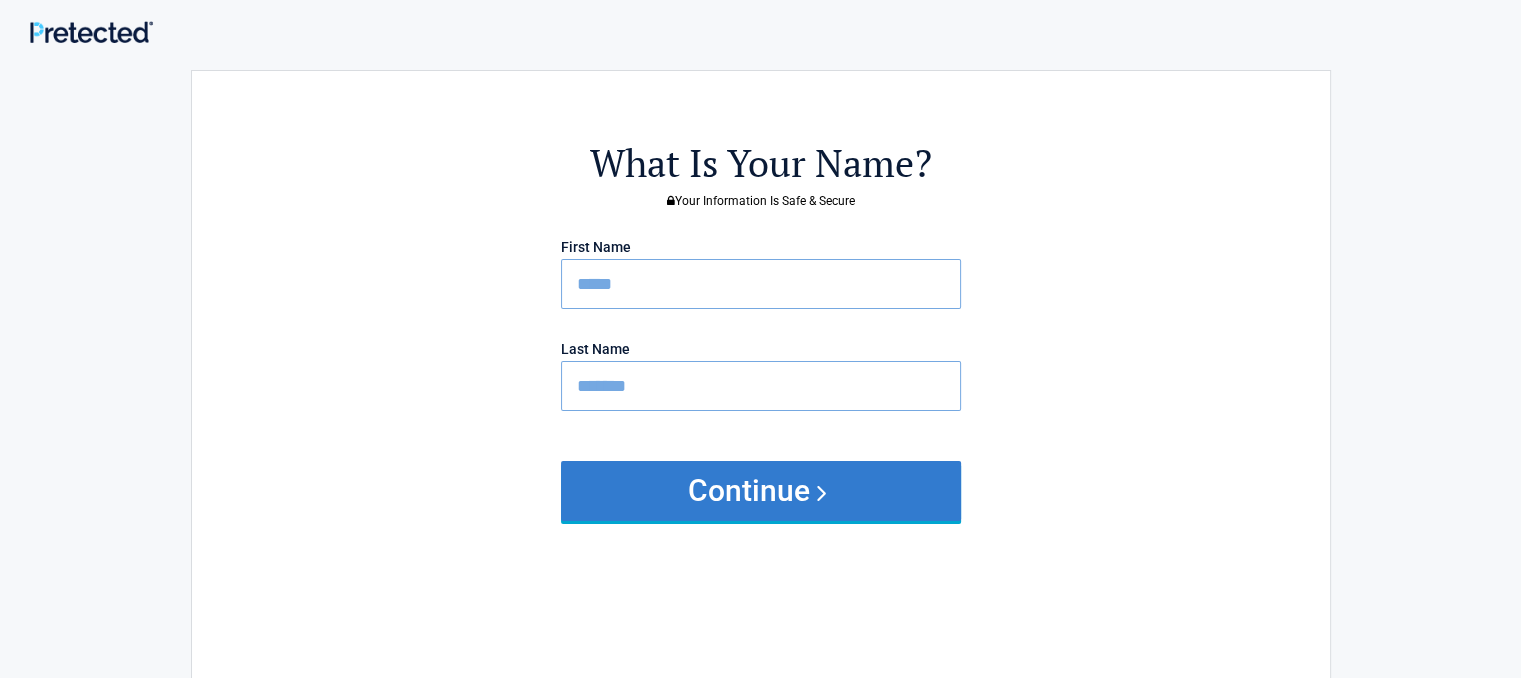click on "Continue" at bounding box center [761, 491] 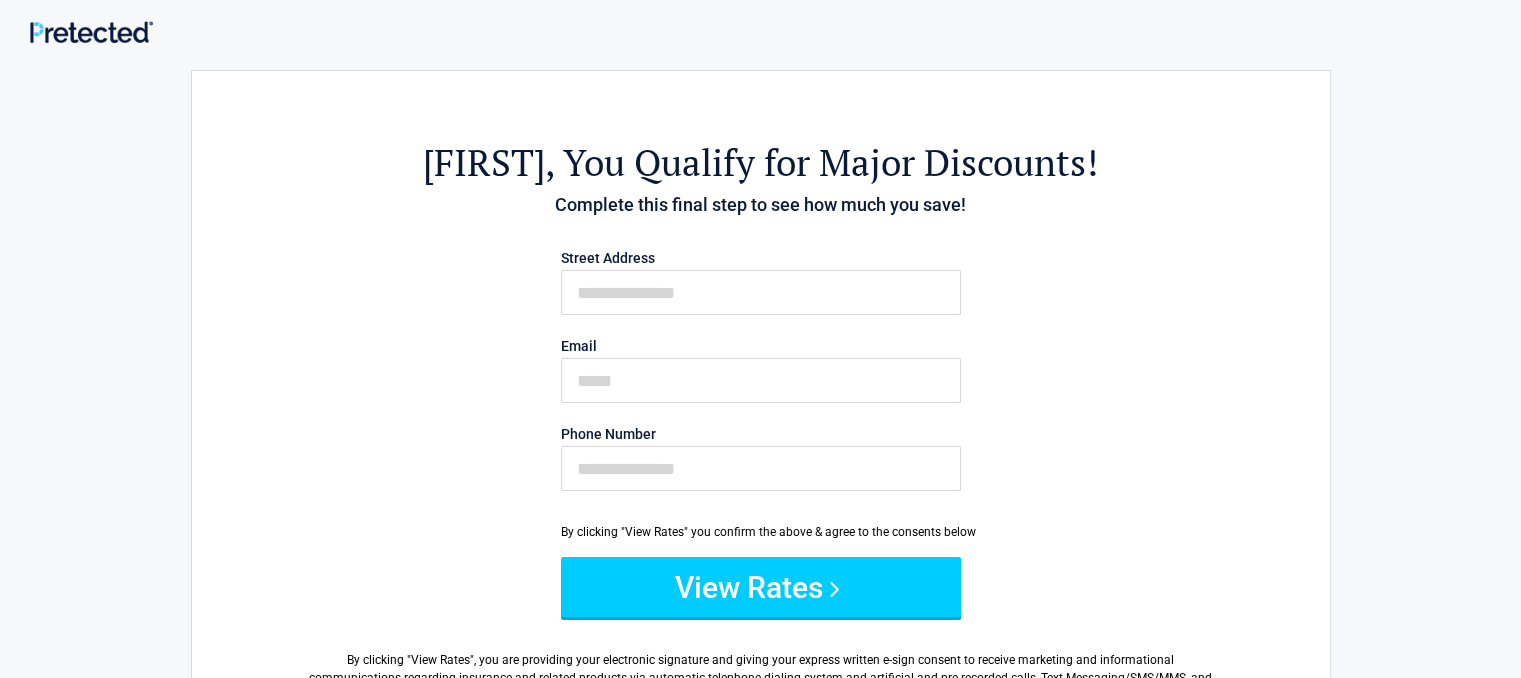 drag, startPoint x: 719, startPoint y: 321, endPoint x: 717, endPoint y: 293, distance: 28.071337 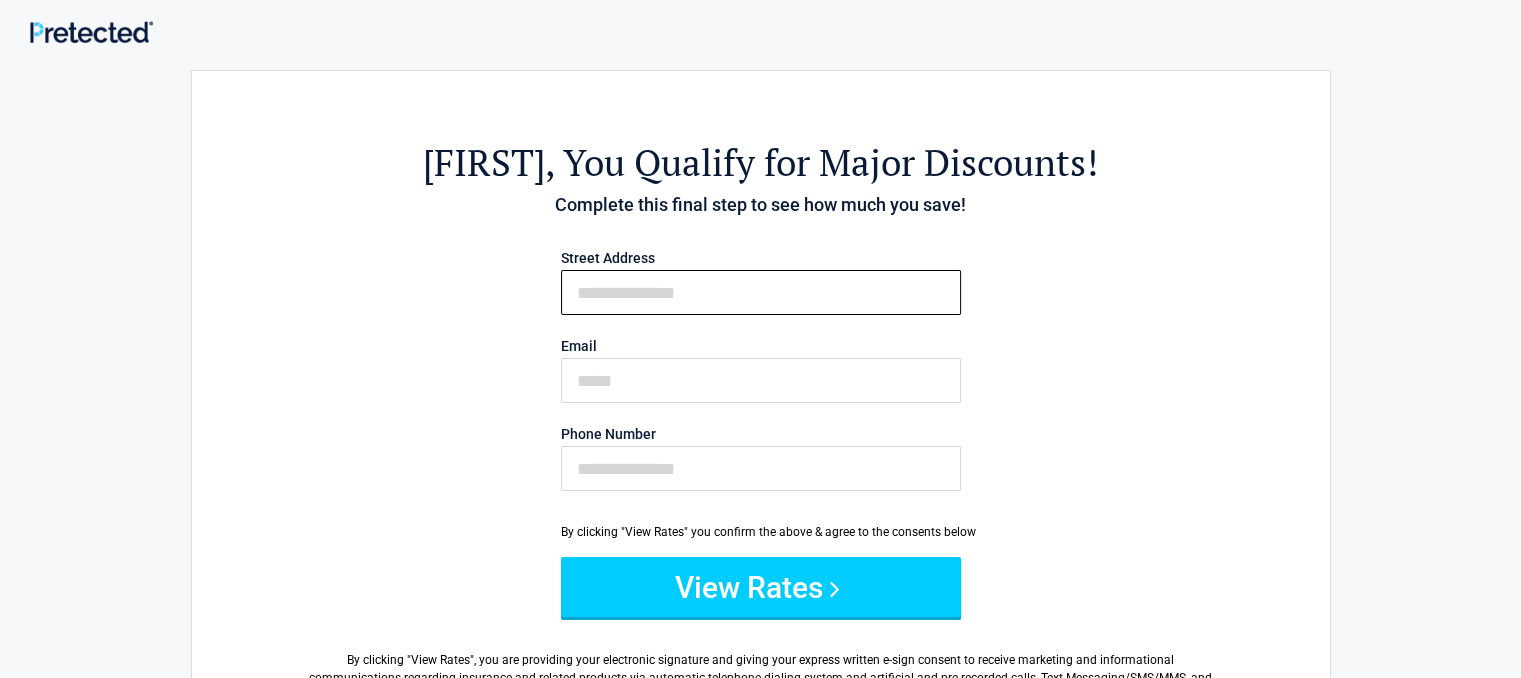 click on "First Name" at bounding box center [761, 292] 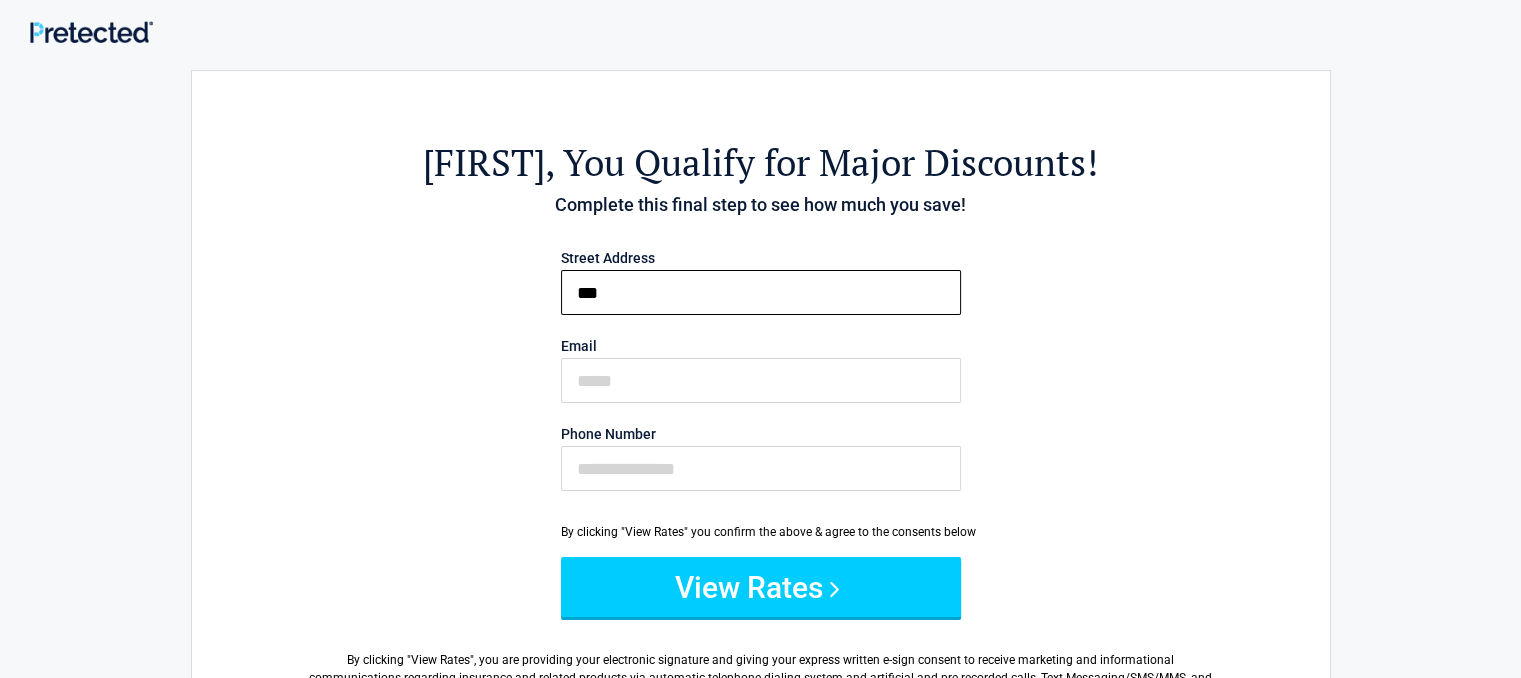 type on "**********" 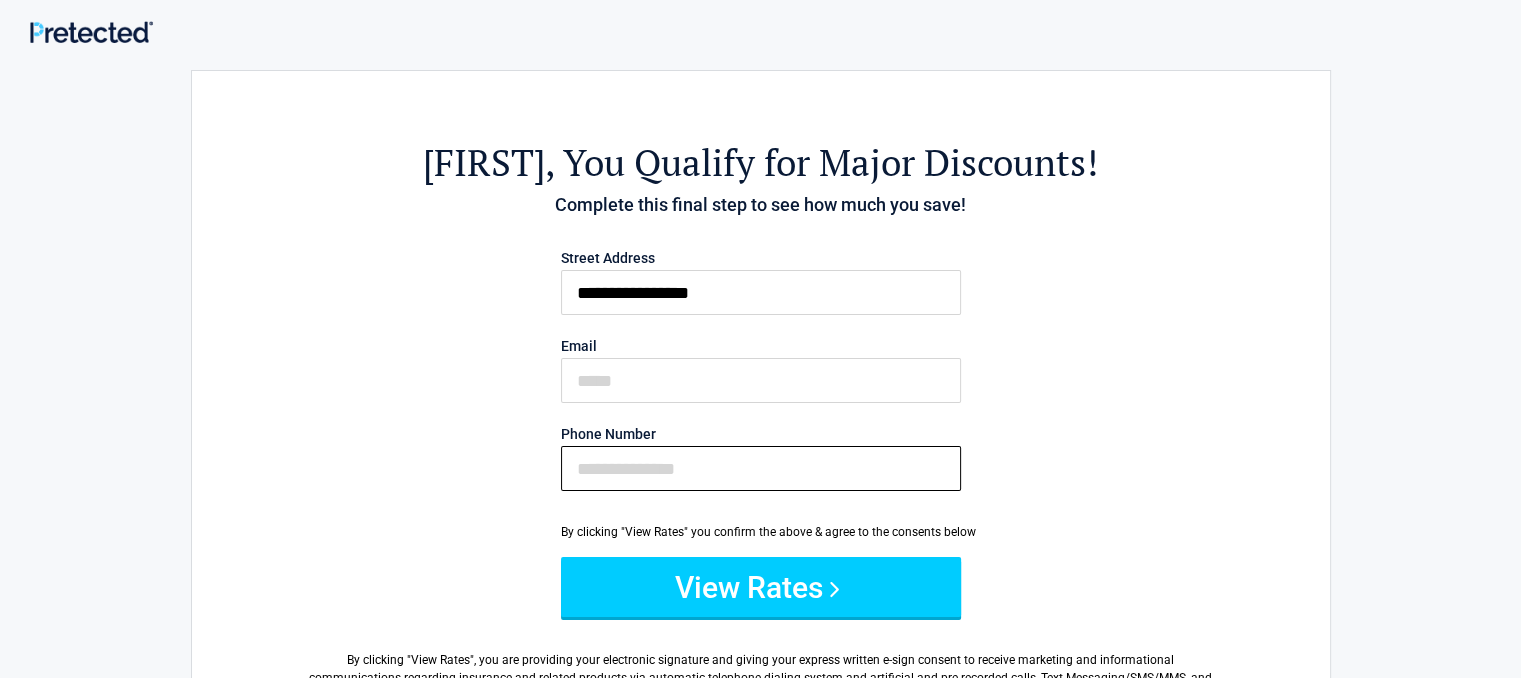 type on "**********" 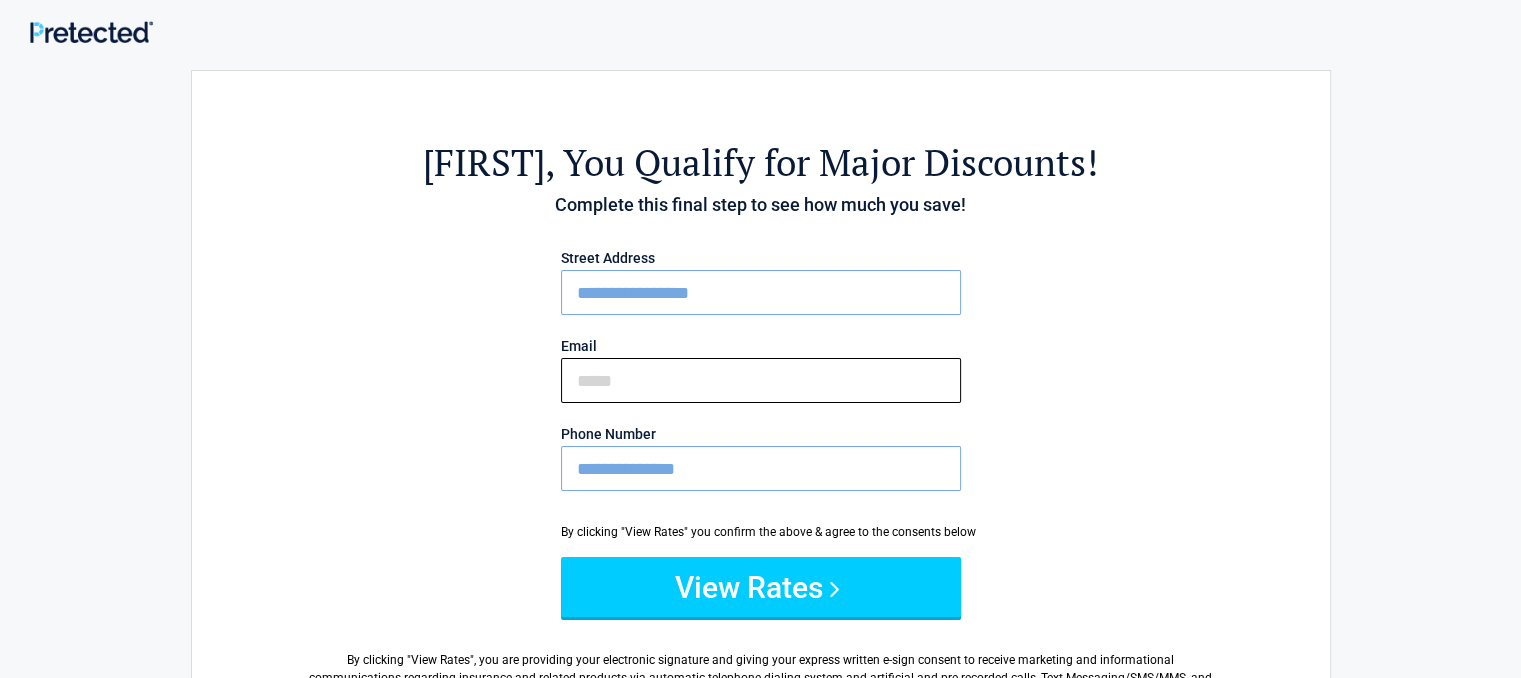 click on "Email" at bounding box center [761, 380] 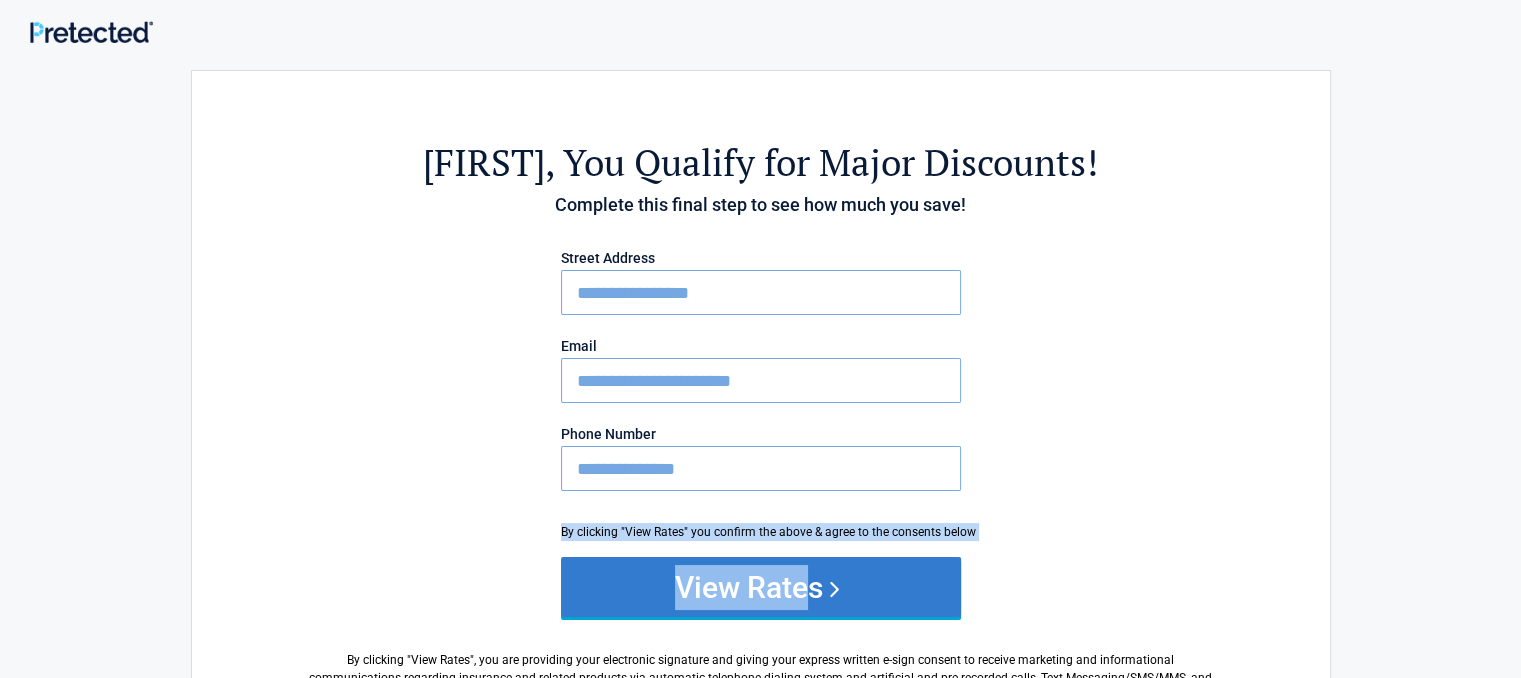 drag, startPoint x: 1040, startPoint y: 453, endPoint x: 796, endPoint y: 584, distance: 276.94223 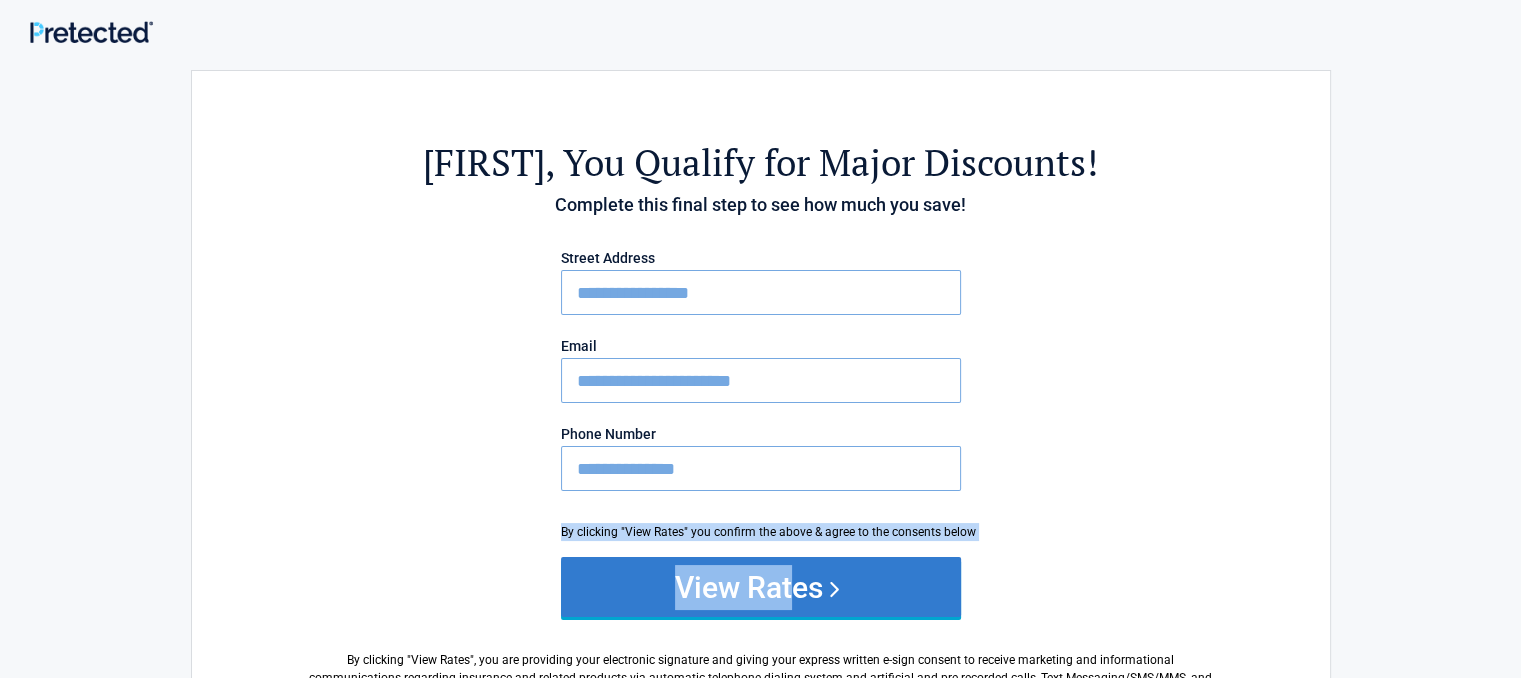 click on "View Rates" at bounding box center (761, 587) 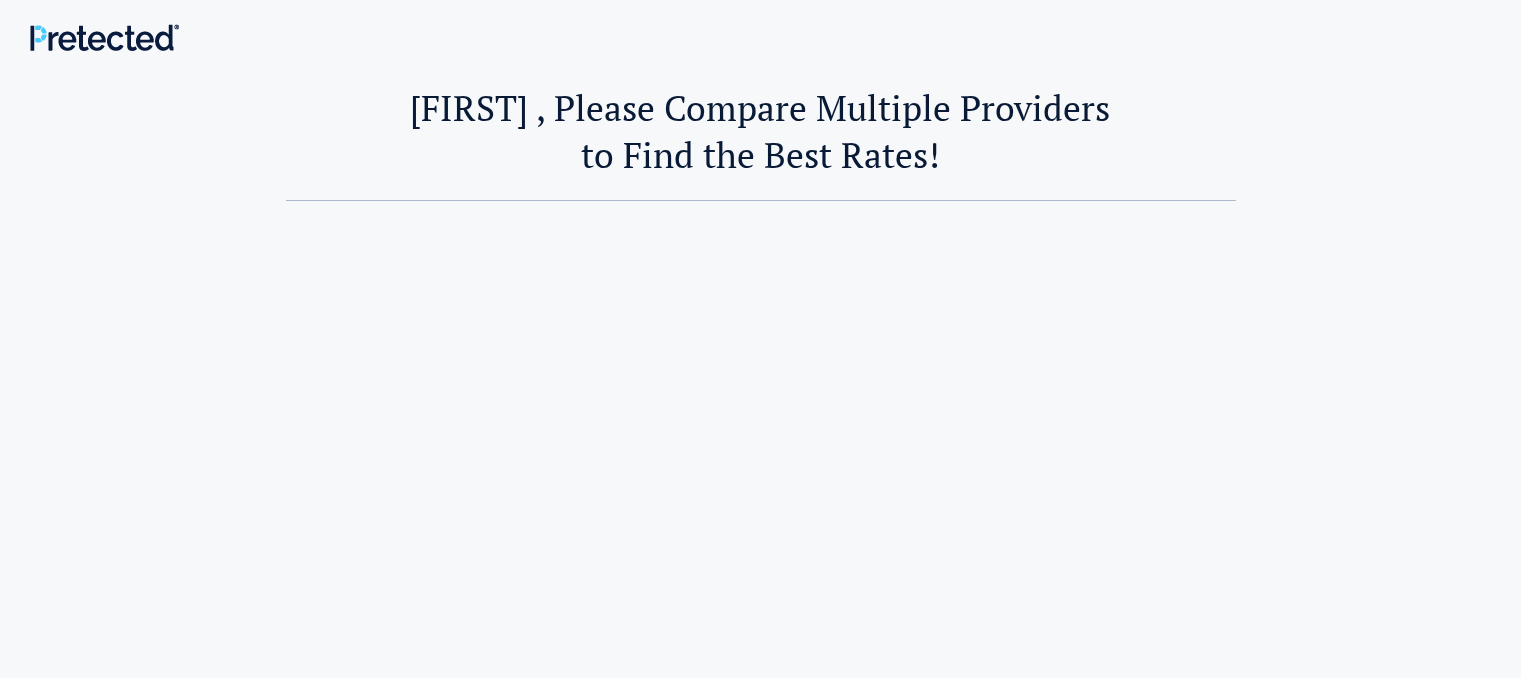 scroll, scrollTop: 0, scrollLeft: 0, axis: both 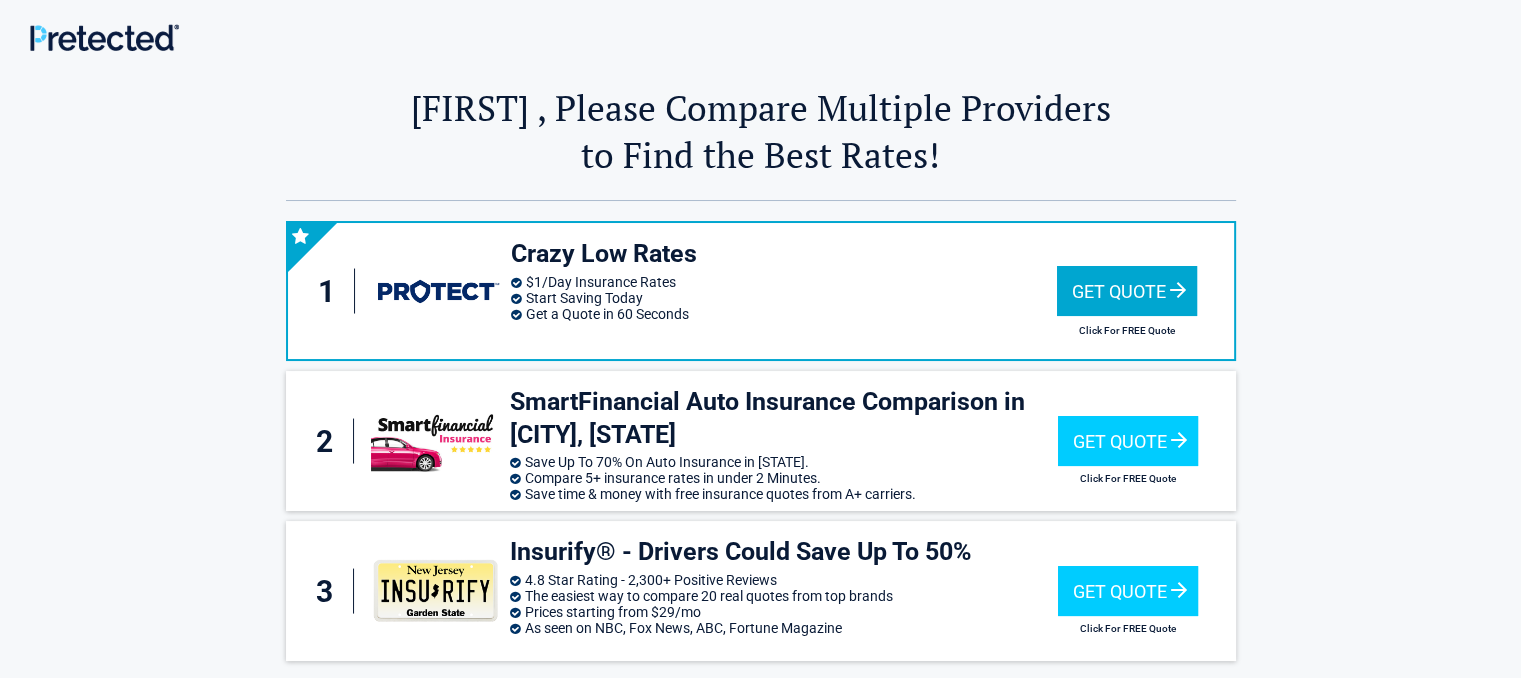 click on "Get Quote" at bounding box center [1127, 291] 